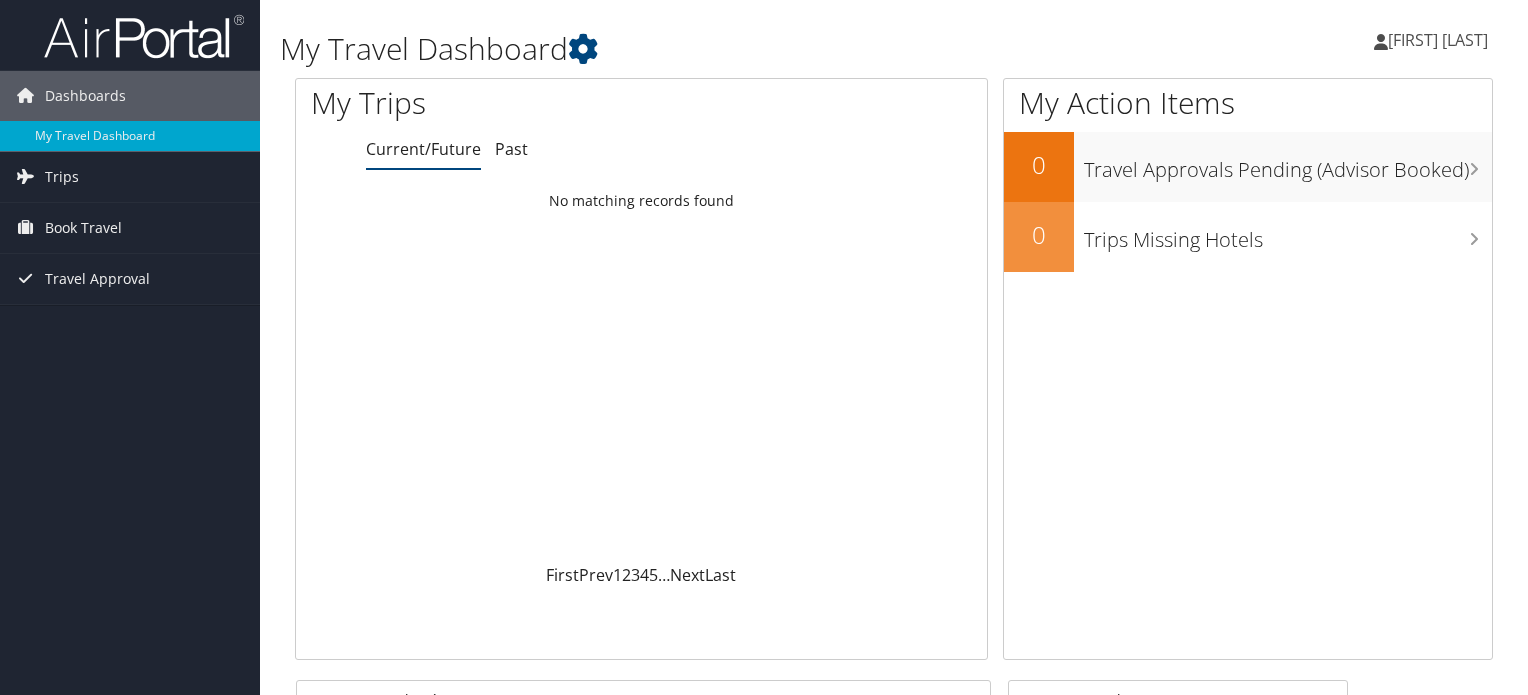 scroll, scrollTop: 0, scrollLeft: 0, axis: both 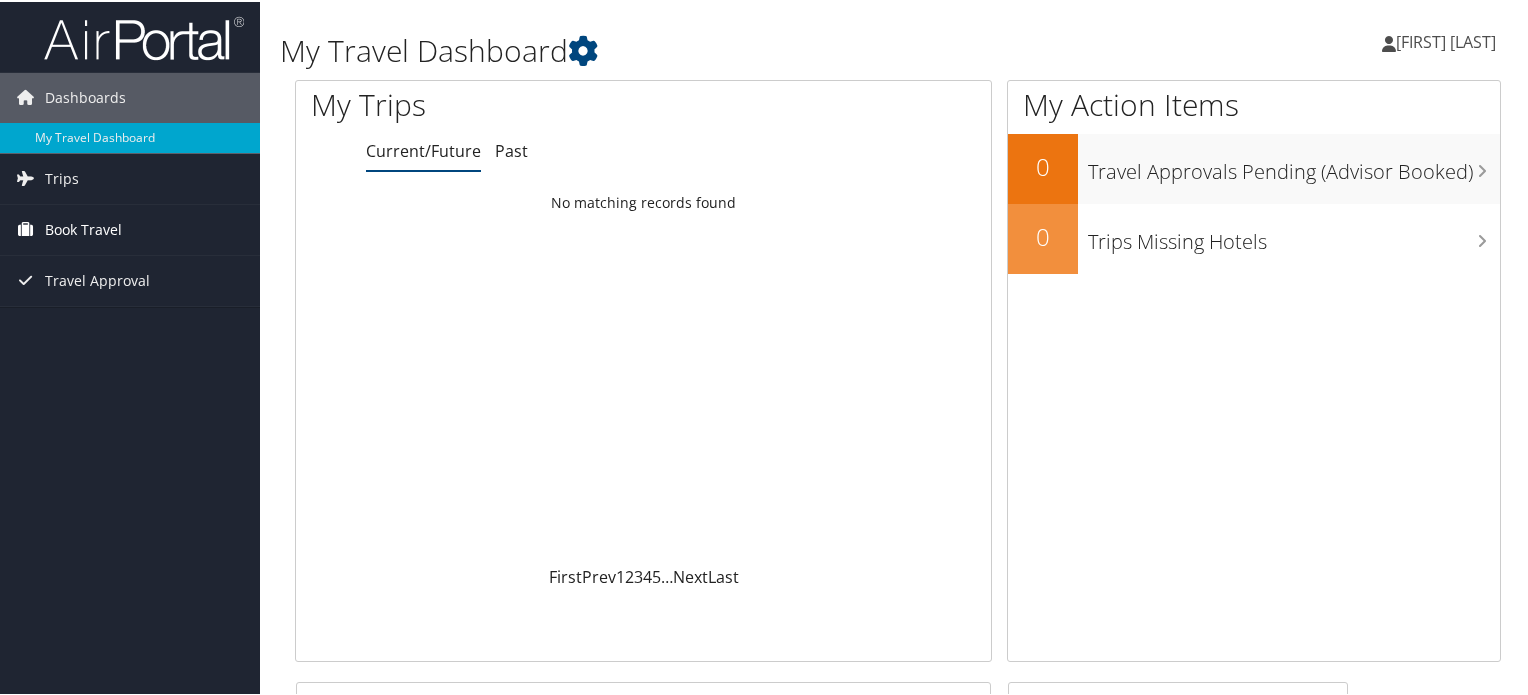 click on "Book Travel" at bounding box center [83, 228] 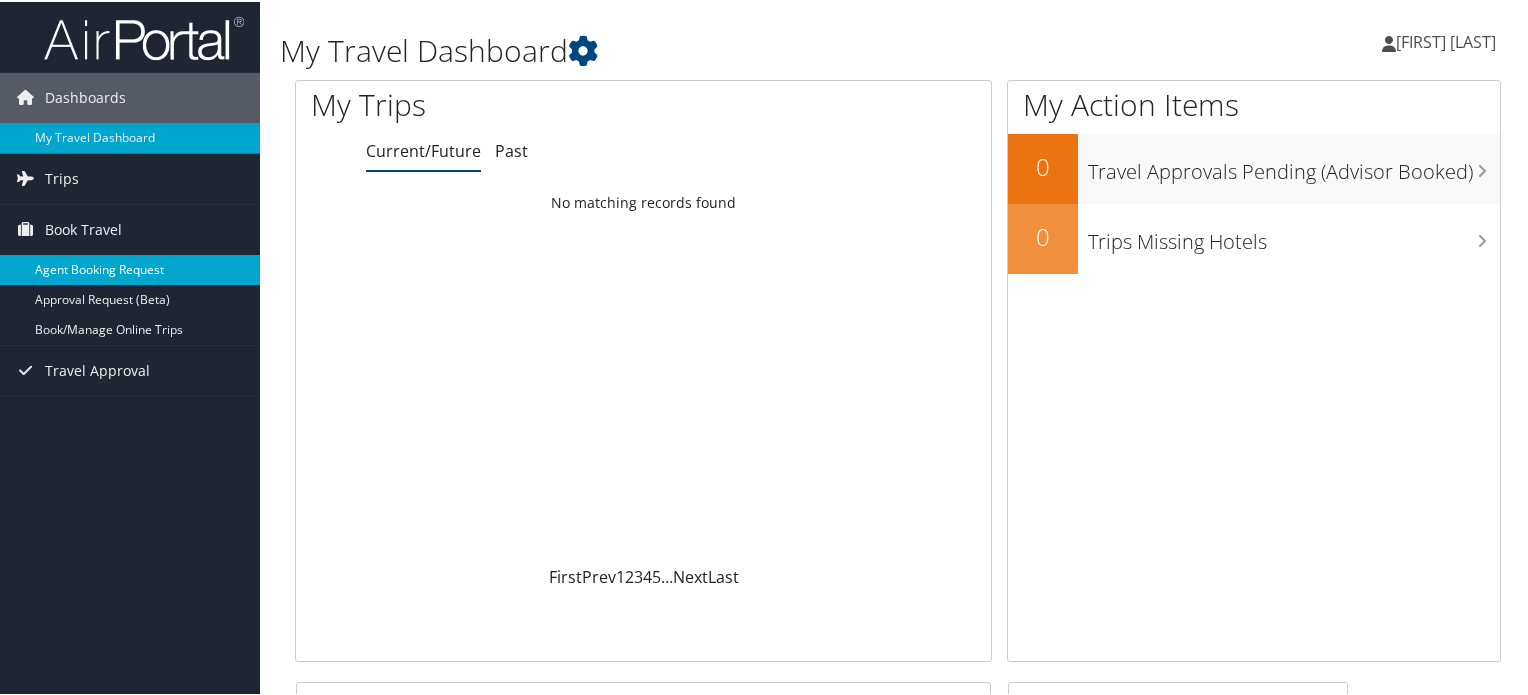 click on "Agent Booking Request" at bounding box center (130, 268) 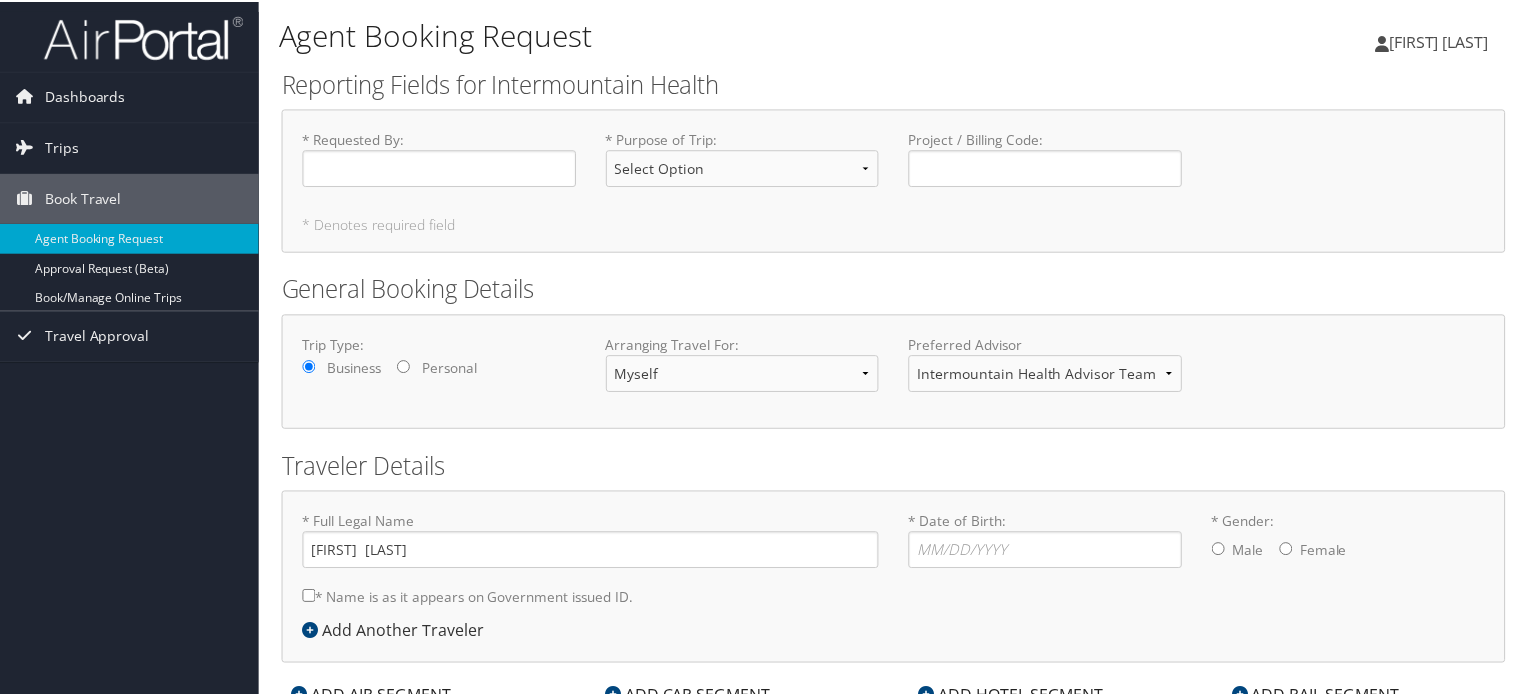 scroll, scrollTop: 0, scrollLeft: 0, axis: both 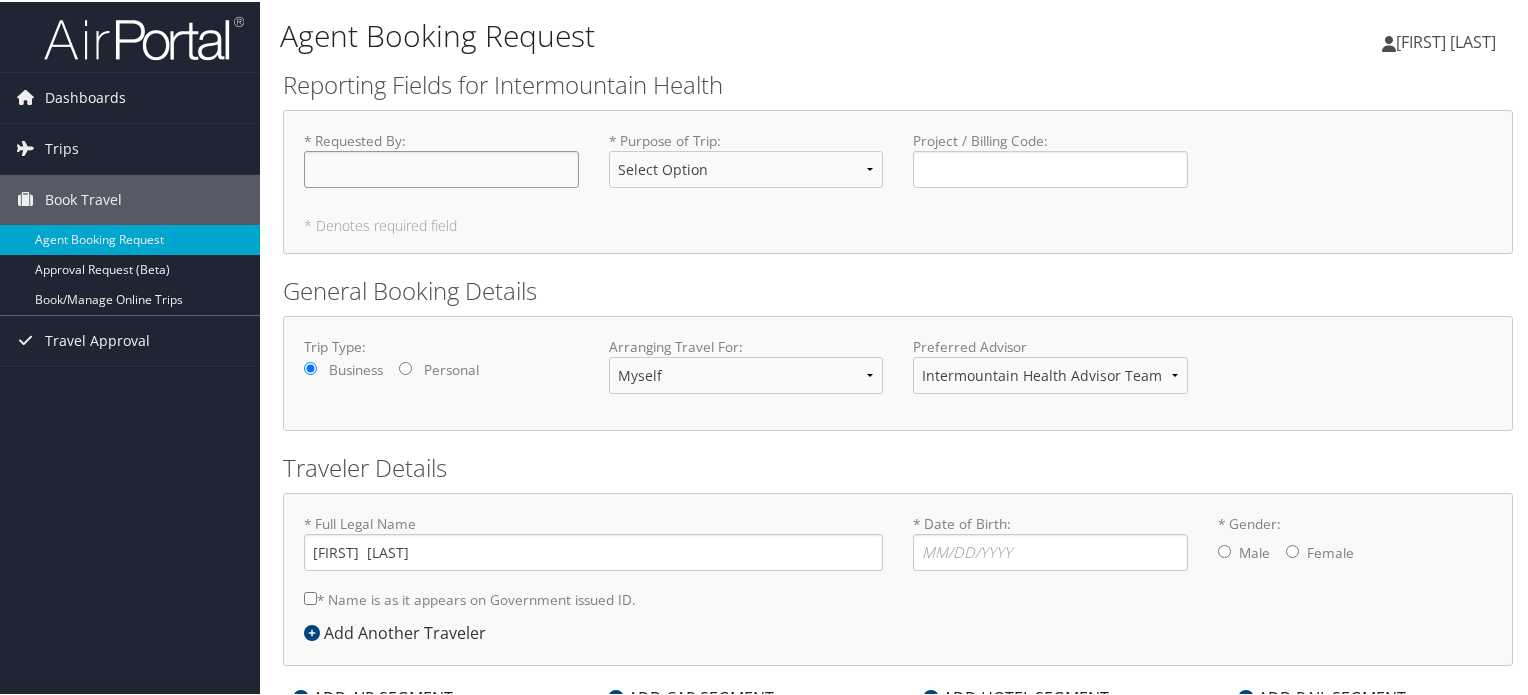 click on "*   Requested By : Required" at bounding box center (441, 167) 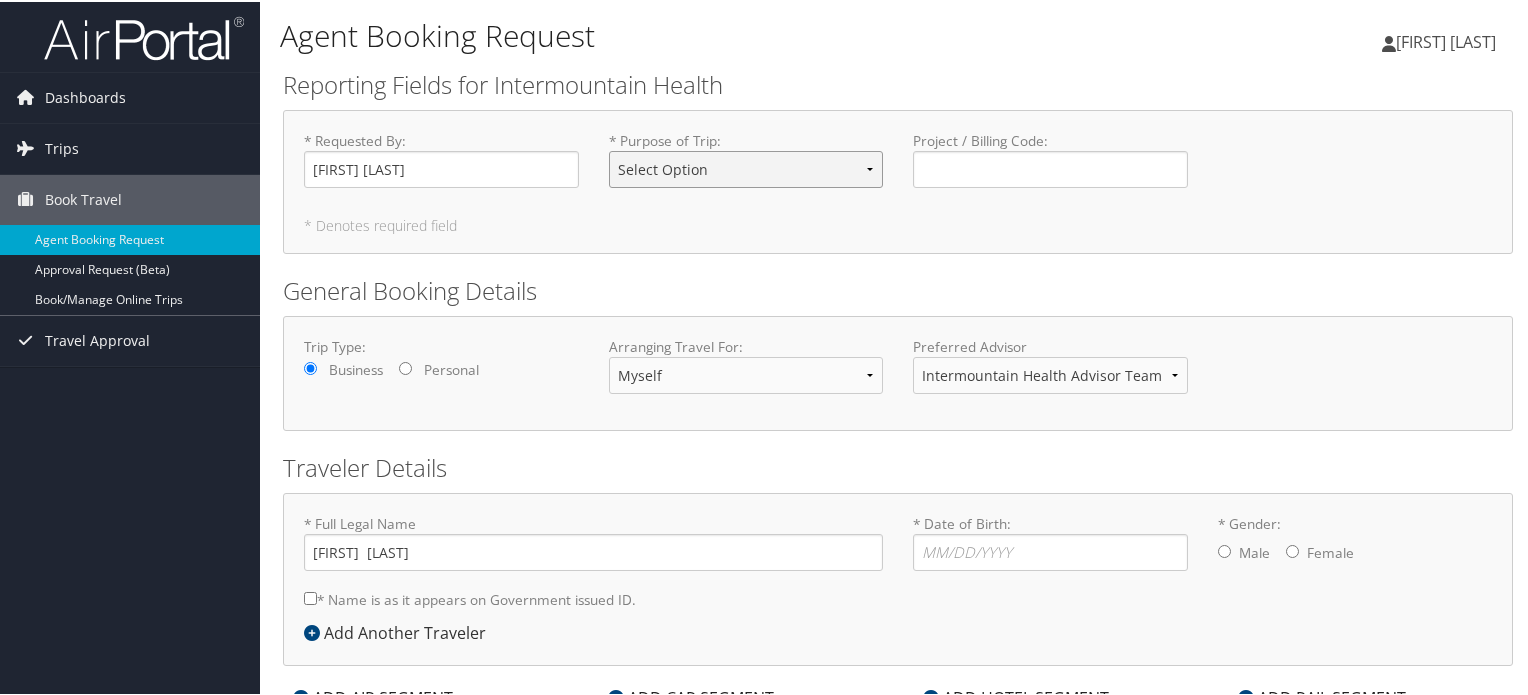 click on "Select Option 3rd Party Reimbursable Business CME Conf or Education Groups Personal Recruiting" at bounding box center (746, 167) 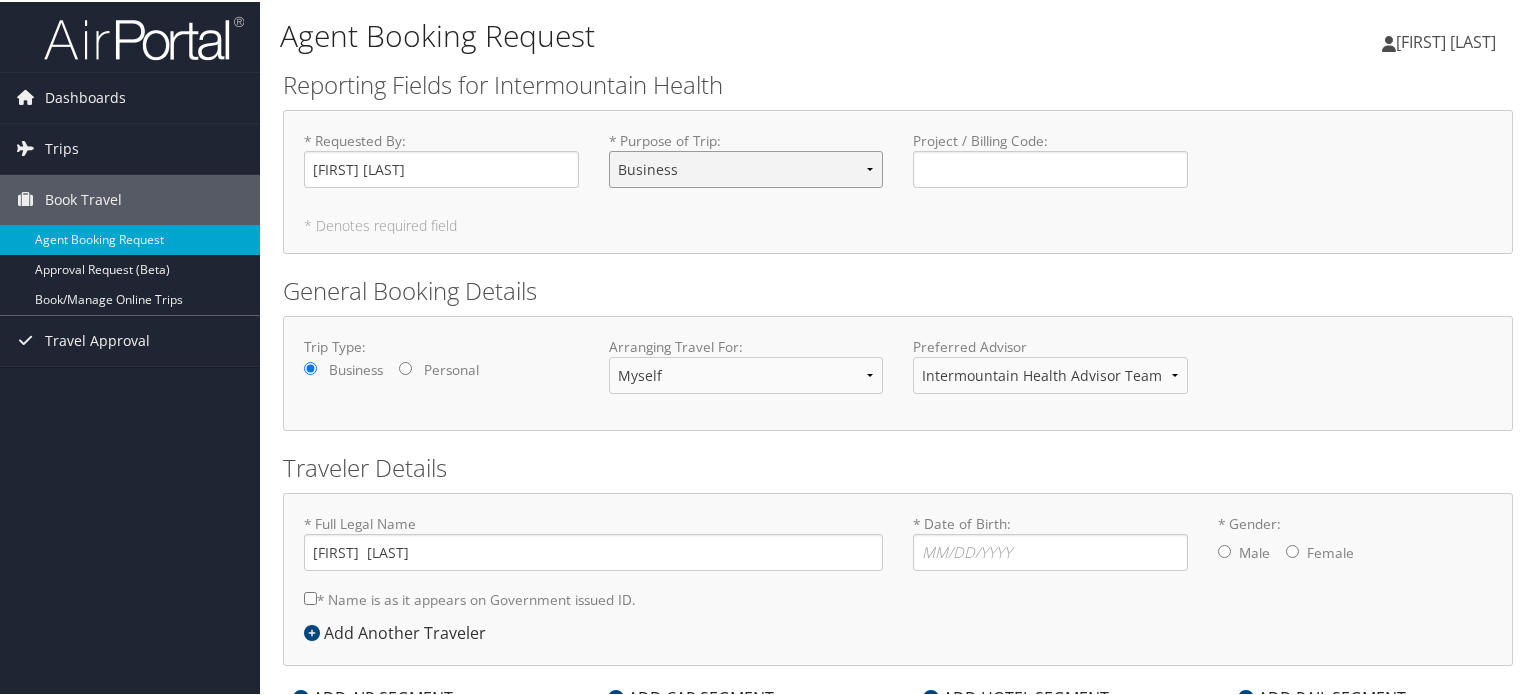 click on "Select Option 3rd Party Reimbursable Business CME Conf or Education Groups Personal Recruiting" at bounding box center [746, 167] 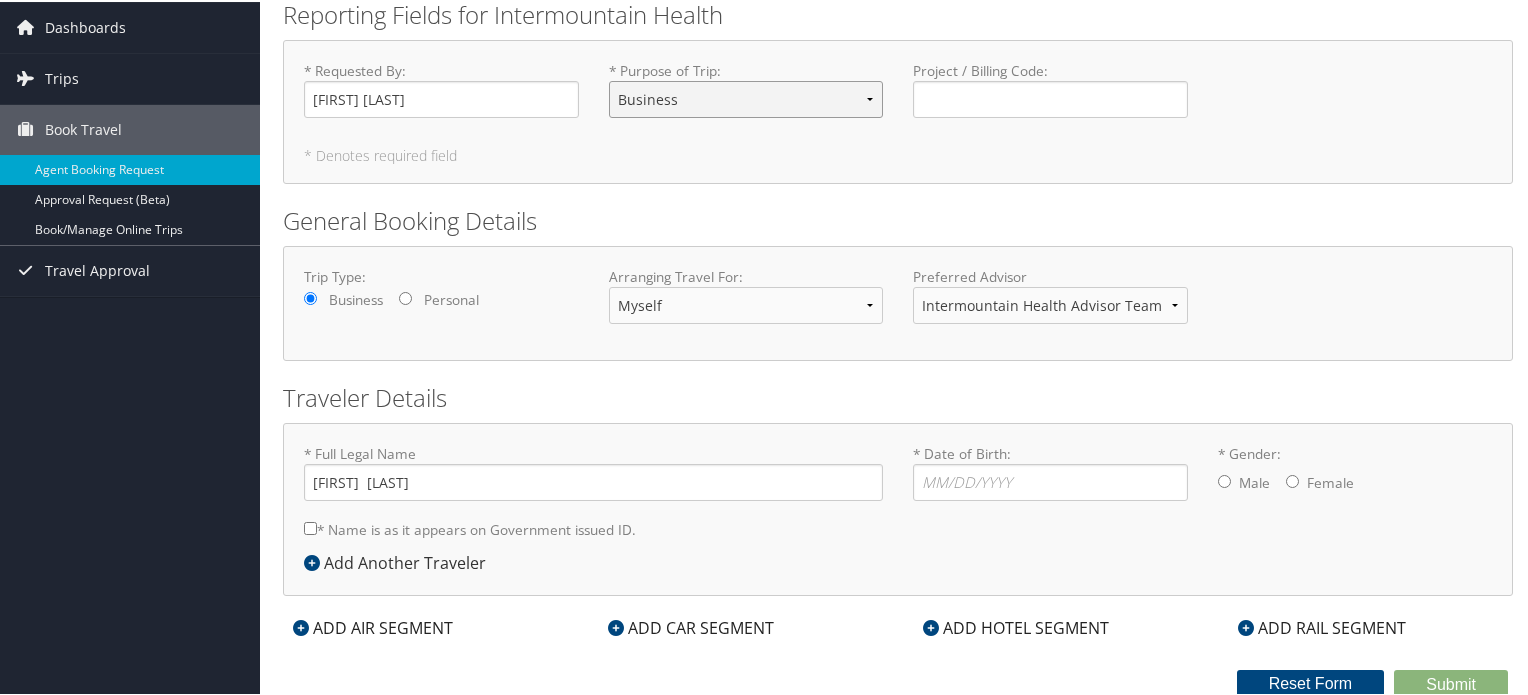scroll, scrollTop: 72, scrollLeft: 0, axis: vertical 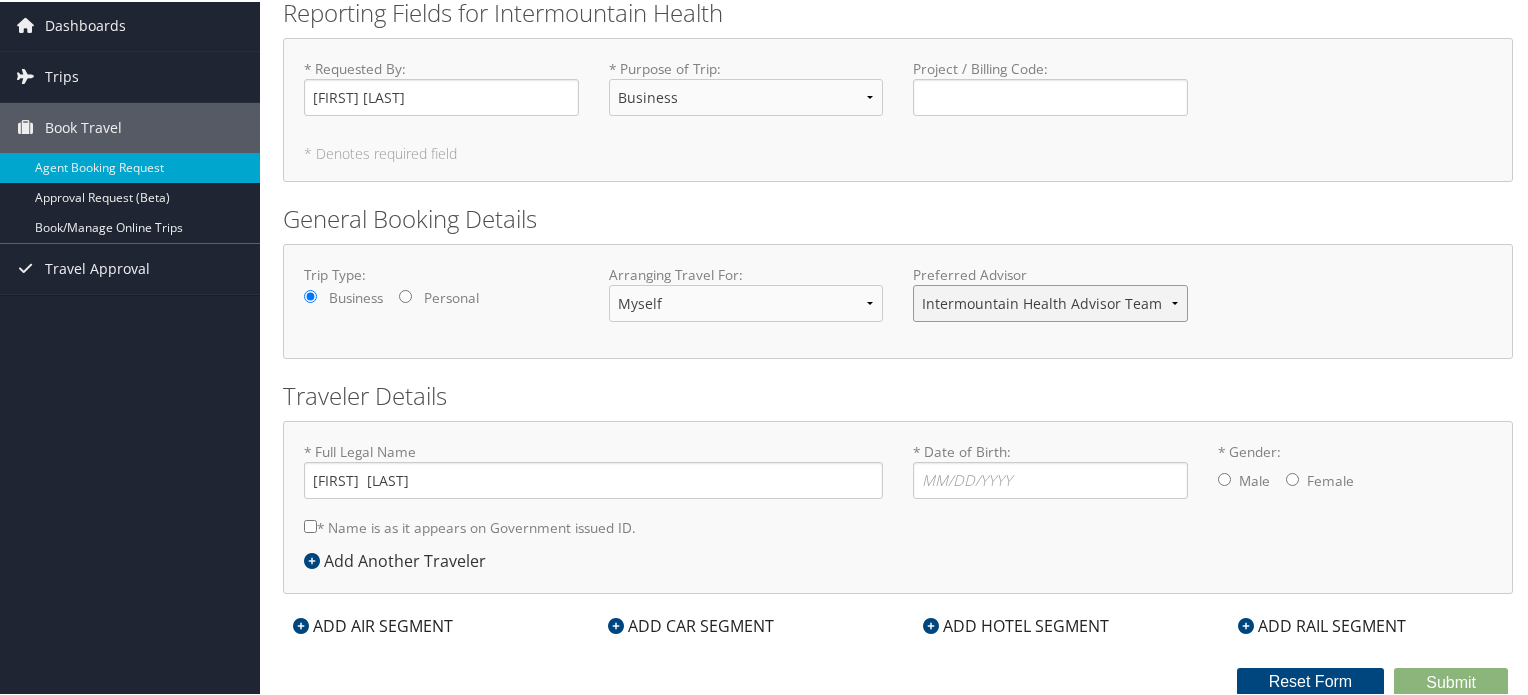 click on "Intermountain Health Advisor Team" at bounding box center (1050, 301) 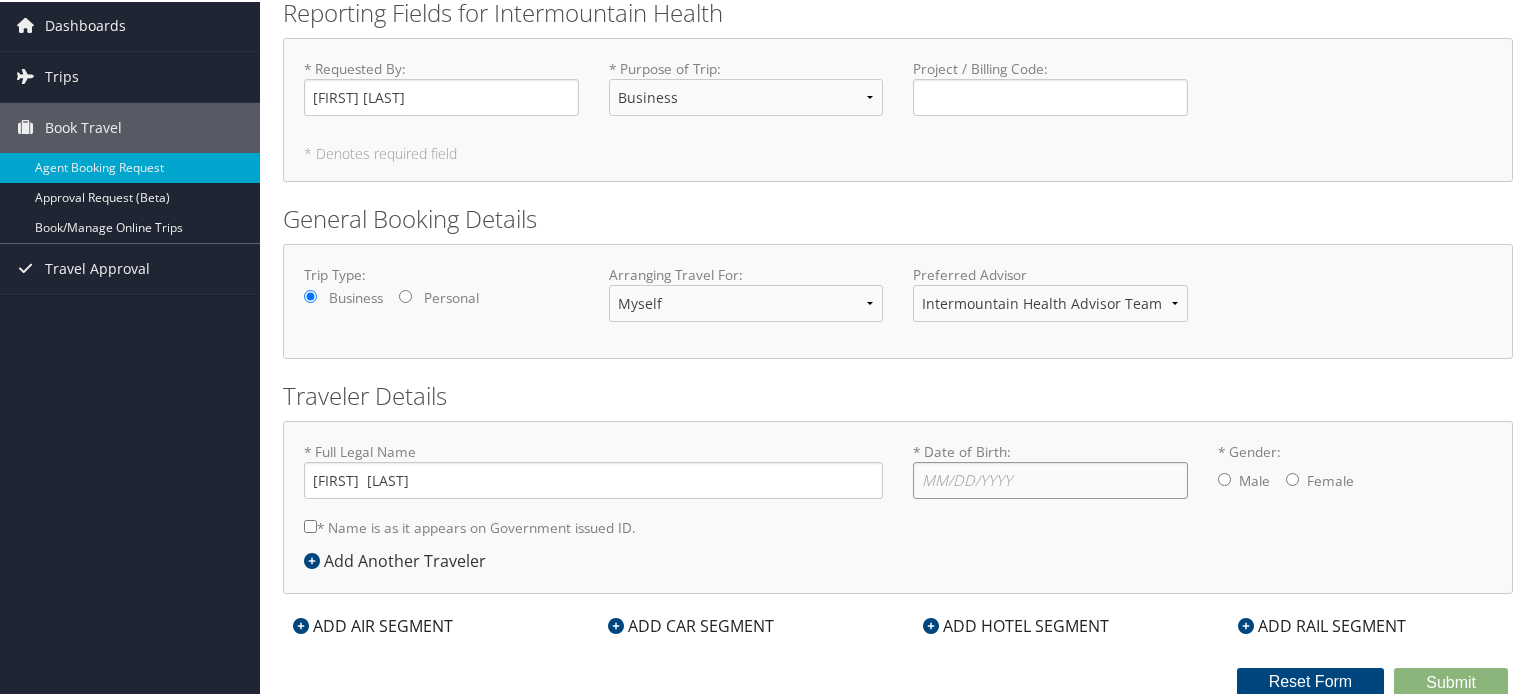 click on "* Date of Birth: Invalid Date" at bounding box center (1050, 478) 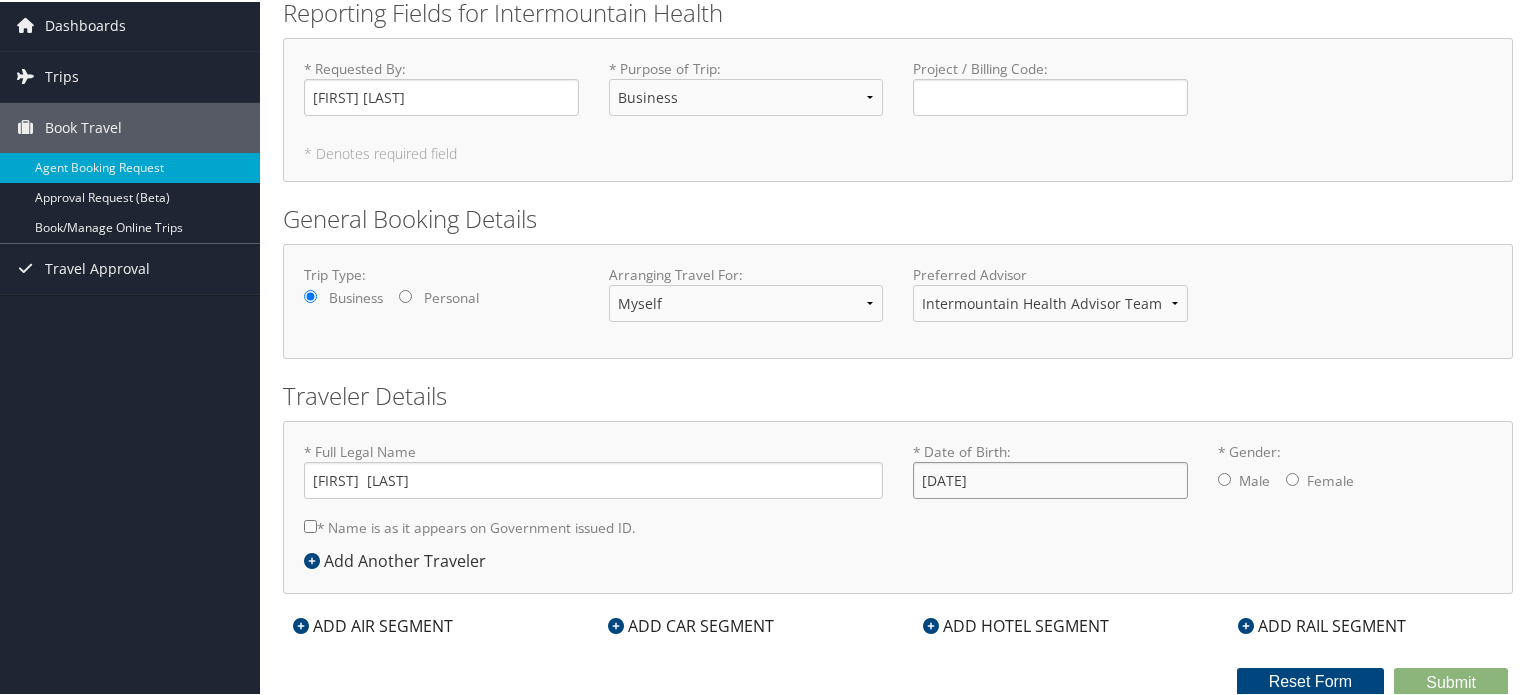 type on "02/10/1983" 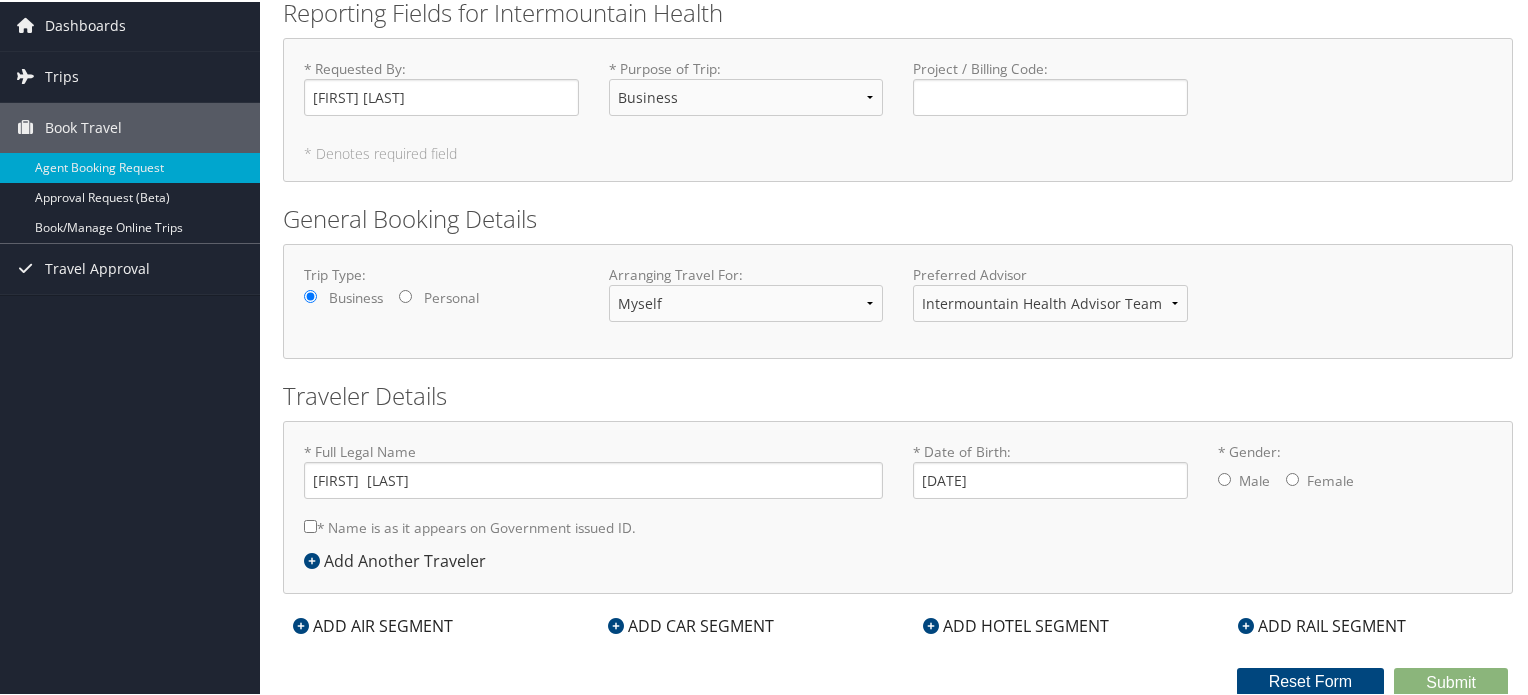 click on "* Gender:  Male Female" at bounding box center (1224, 477) 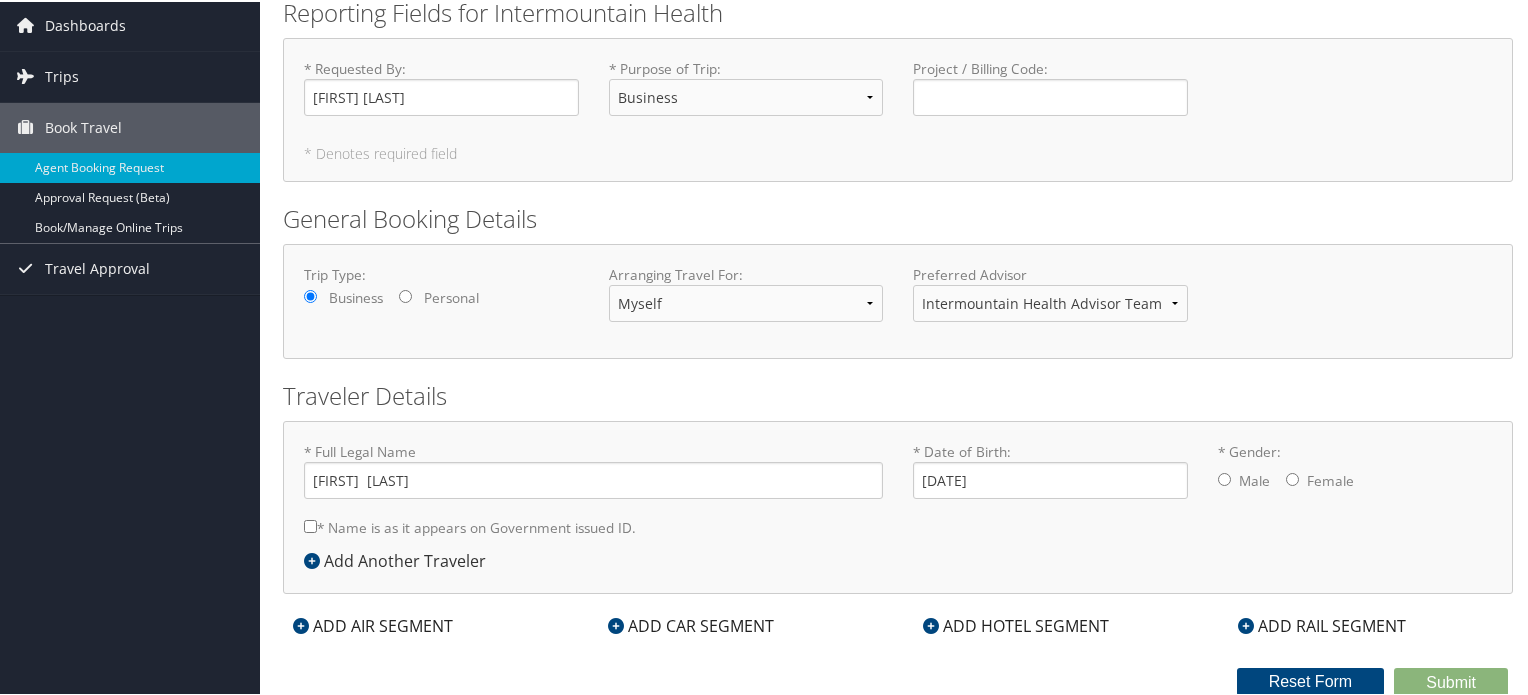 radio on "true" 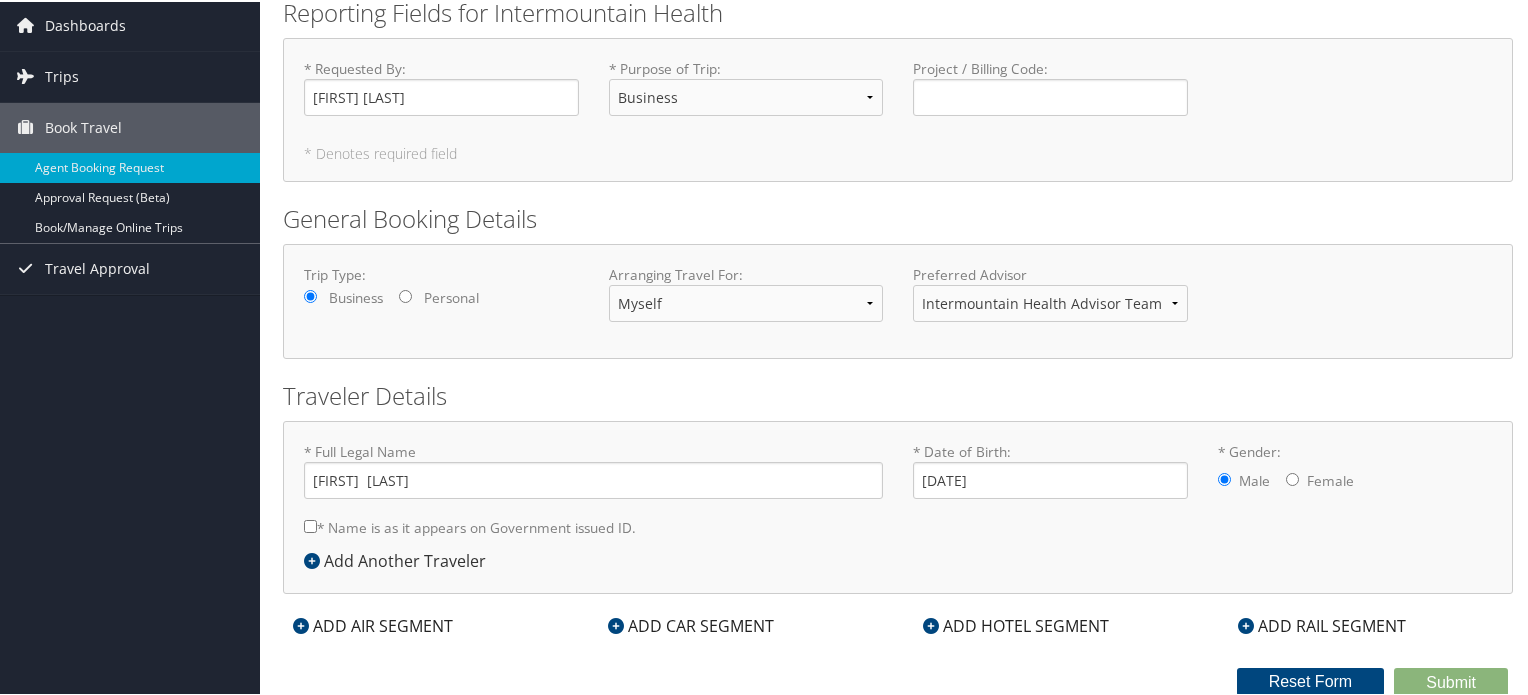 click on "* Name is as it appears on Government issued ID." at bounding box center (310, 524) 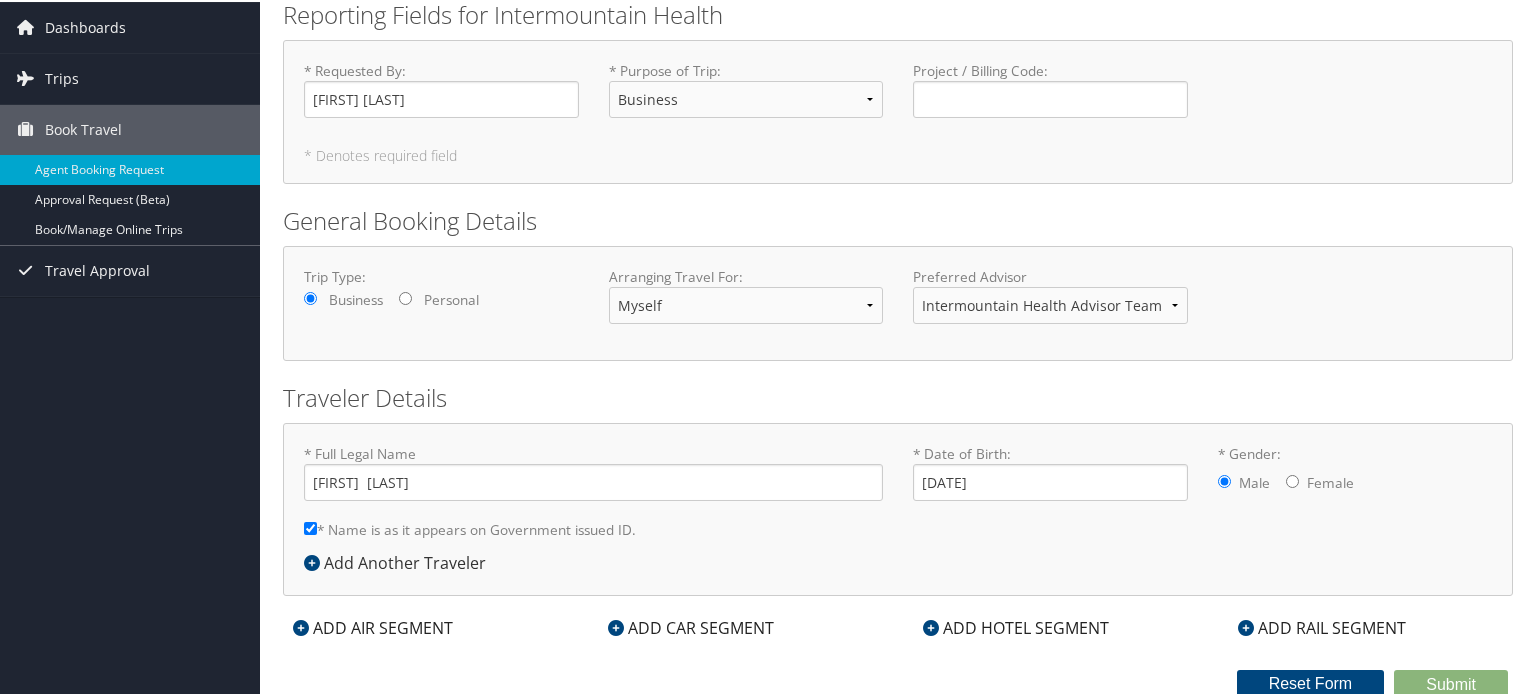 scroll, scrollTop: 72, scrollLeft: 0, axis: vertical 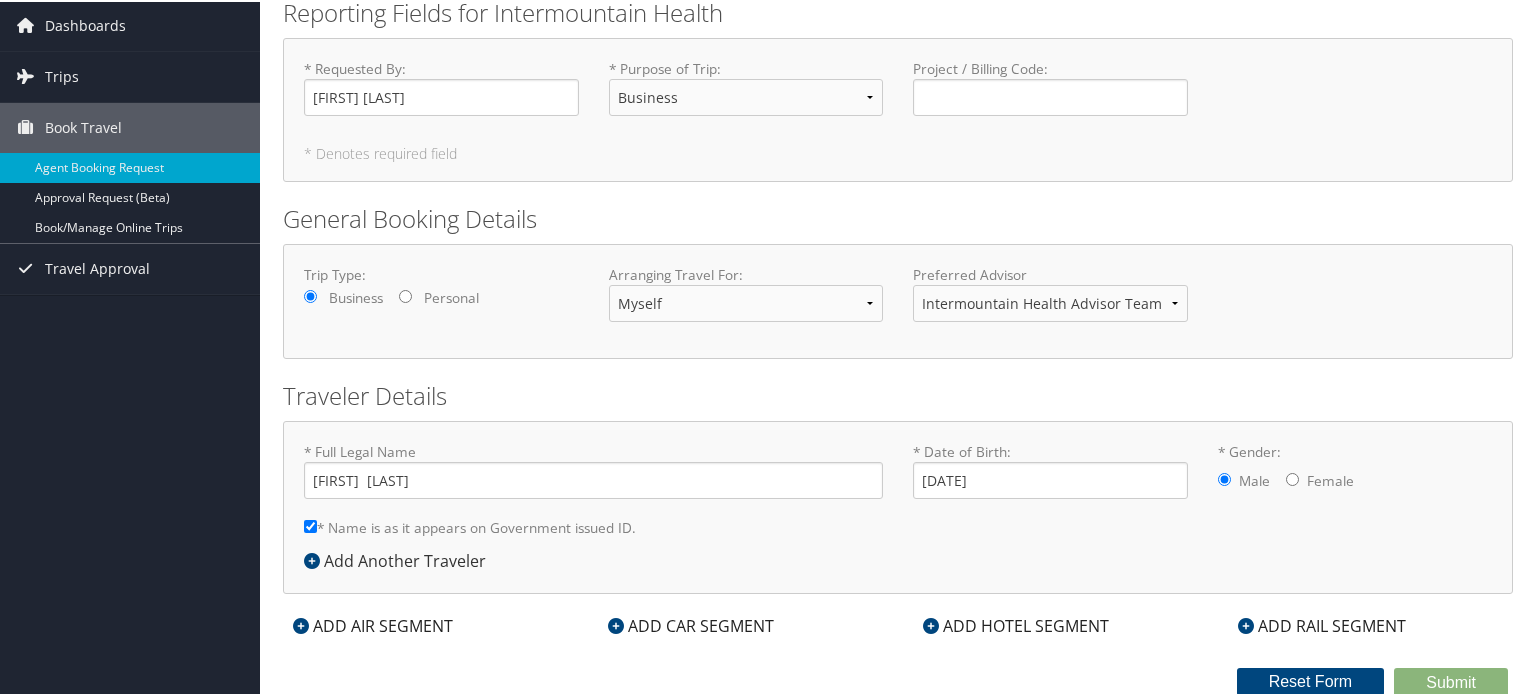 click on "ADD HOTEL SEGMENT" at bounding box center [1016, 624] 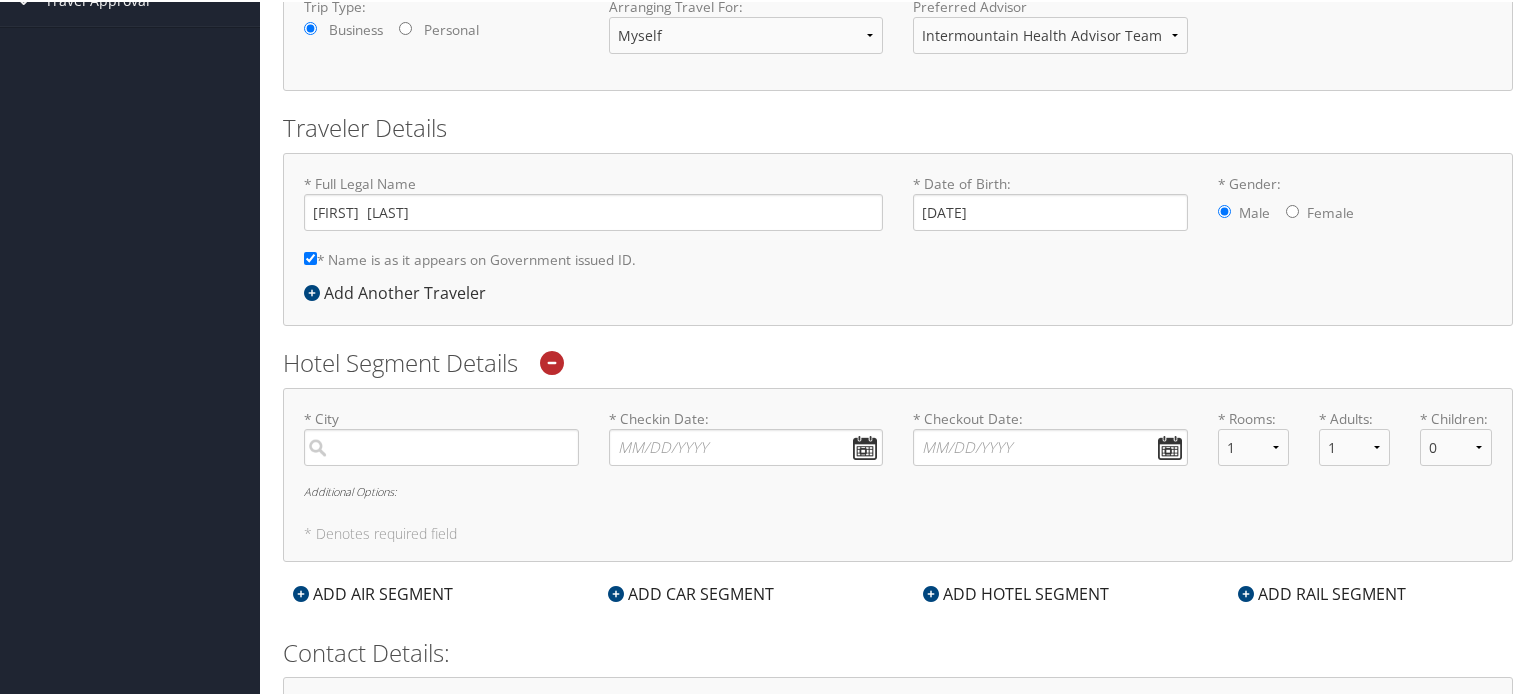 scroll, scrollTop: 464, scrollLeft: 0, axis: vertical 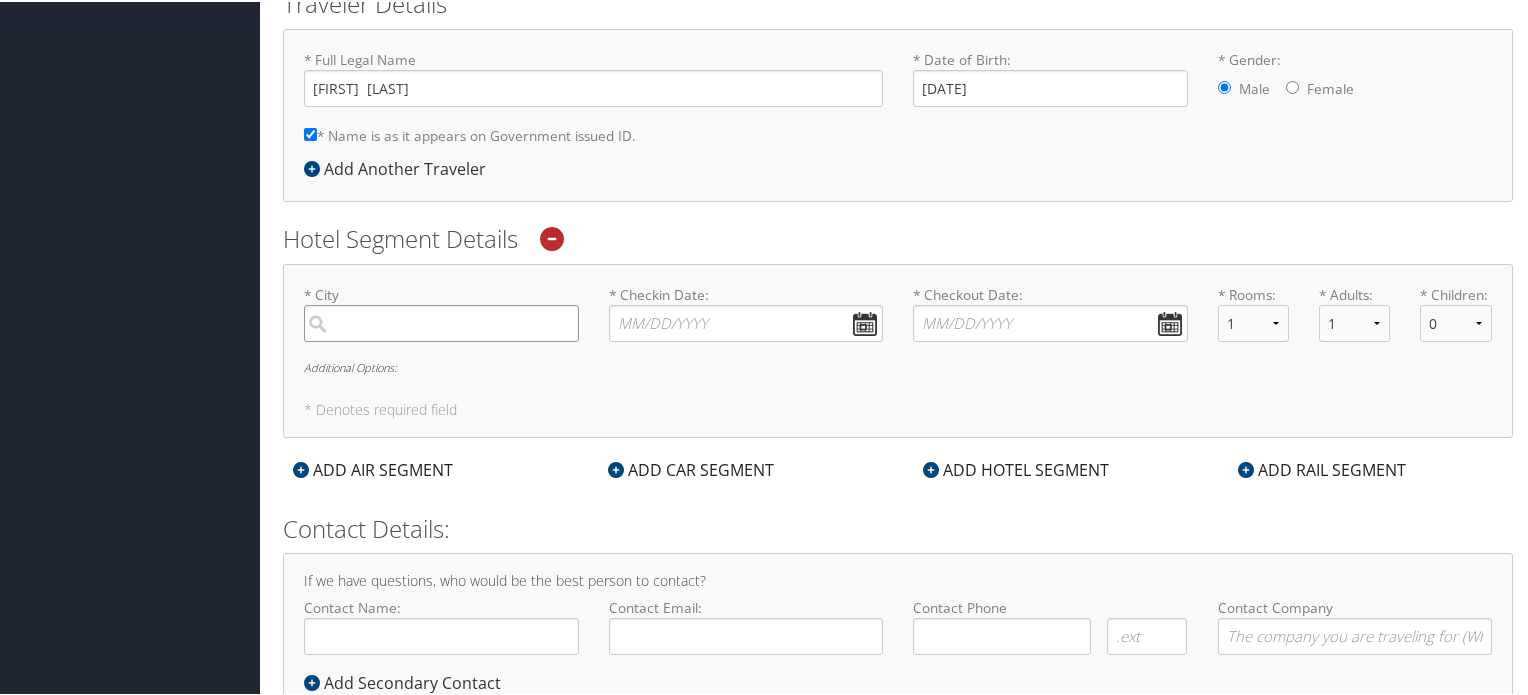 click at bounding box center [441, 321] 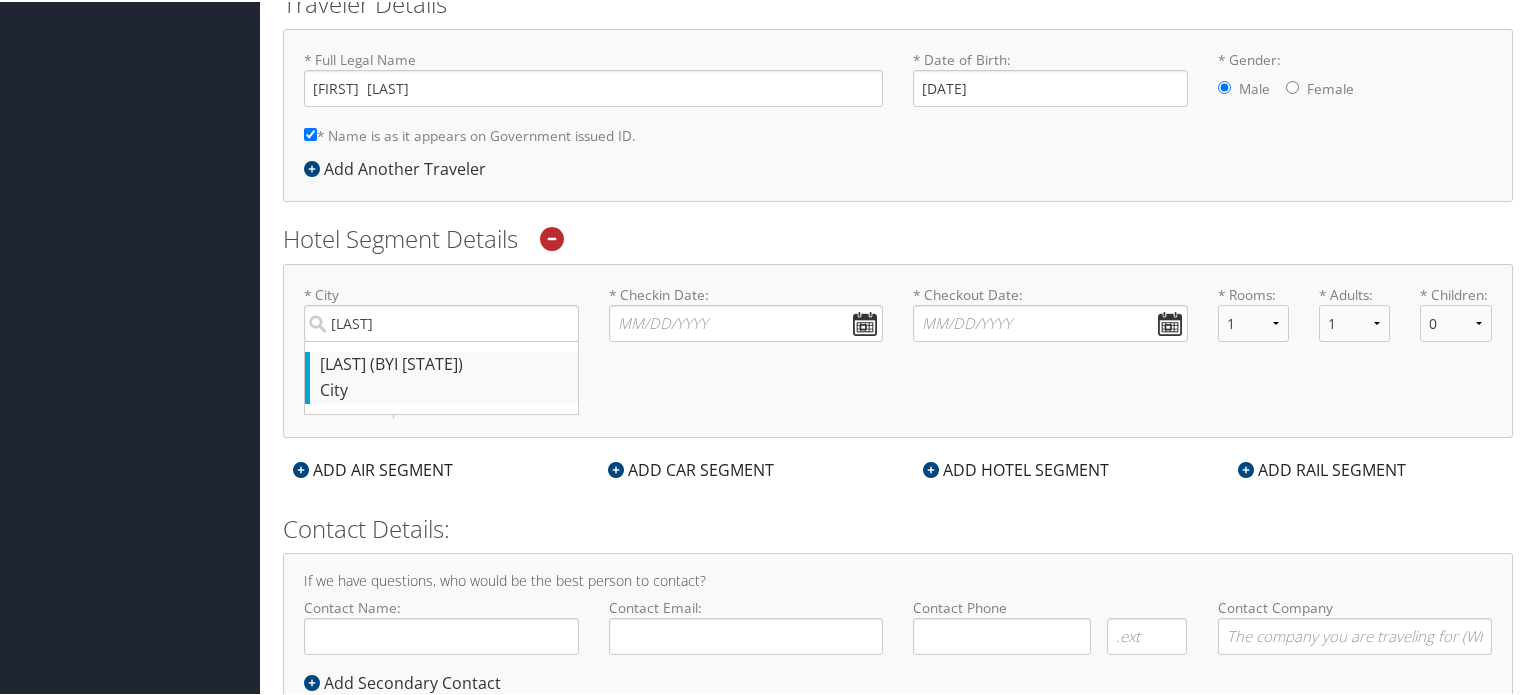 click on "Burley   (BYI ID)" at bounding box center [444, 363] 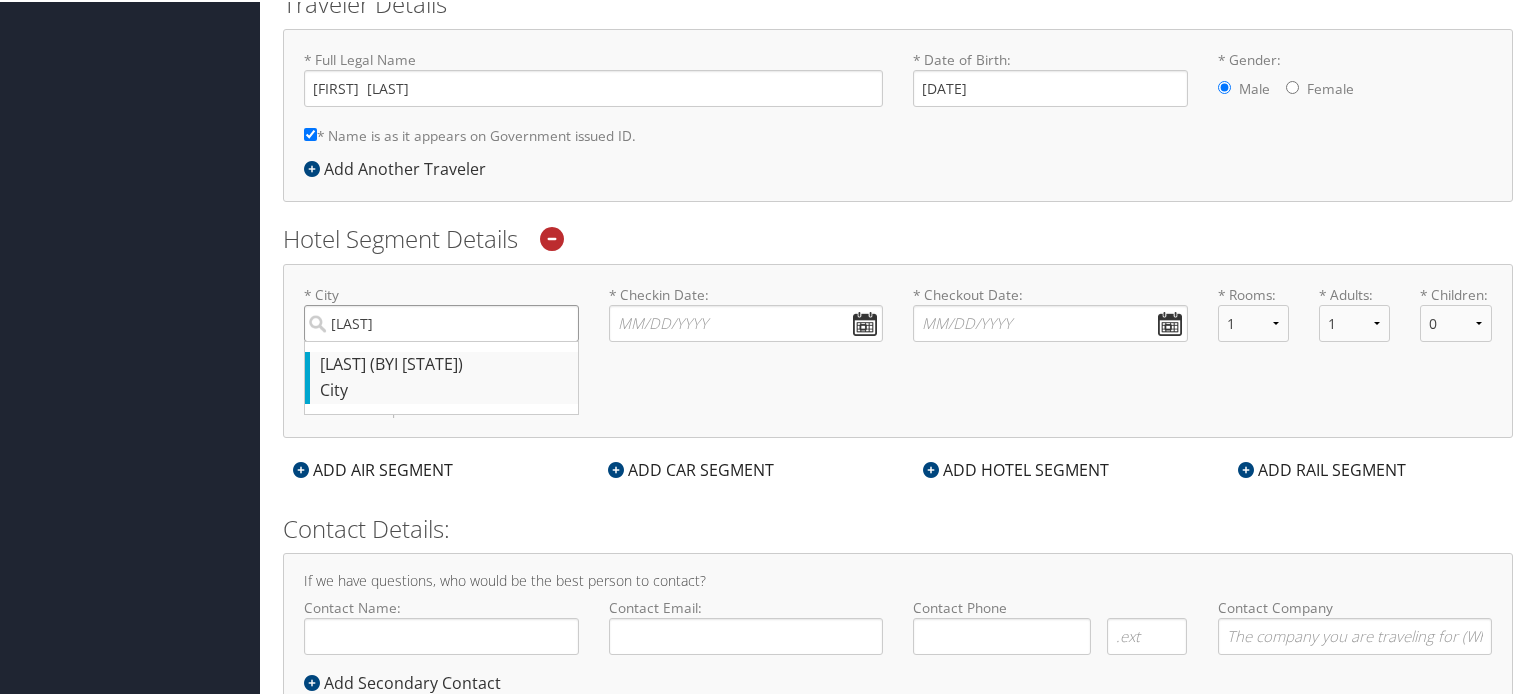 click on "burley" at bounding box center [441, 321] 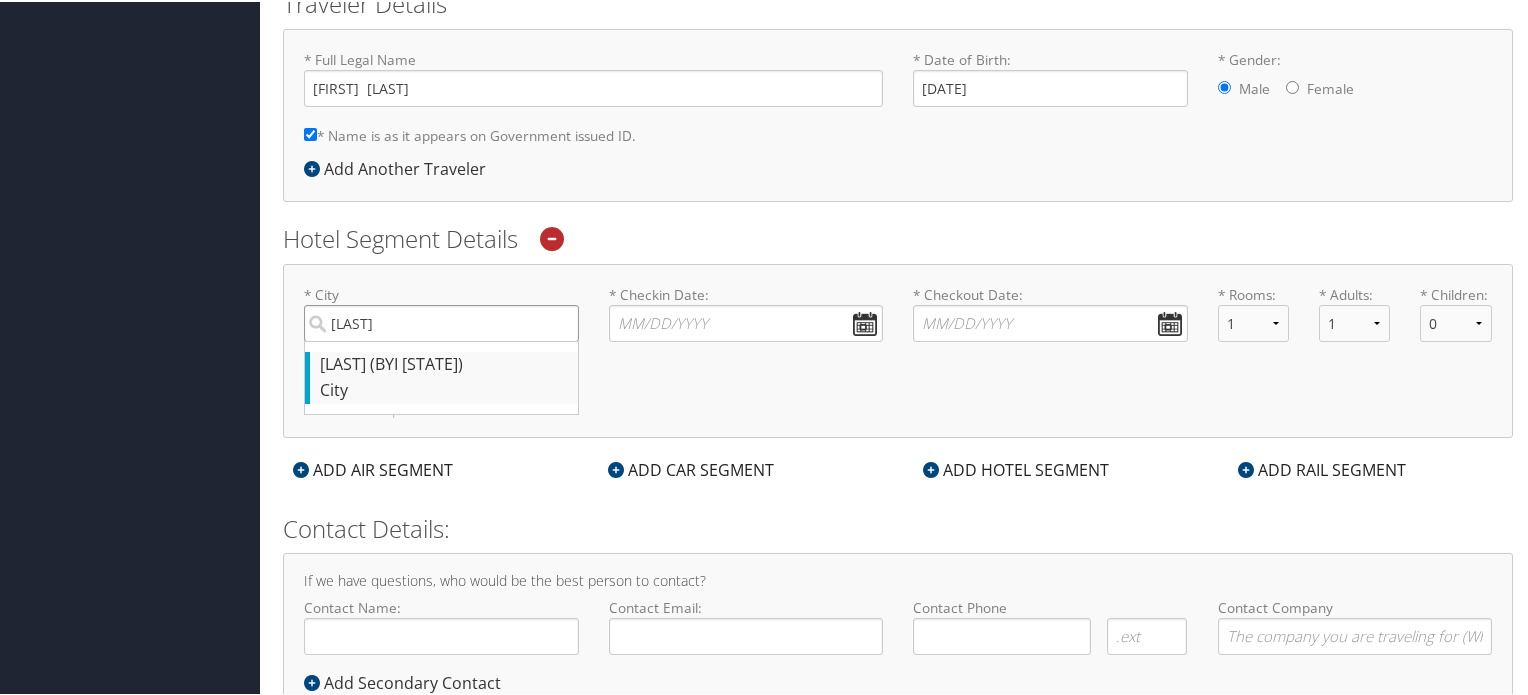 type on "Burley" 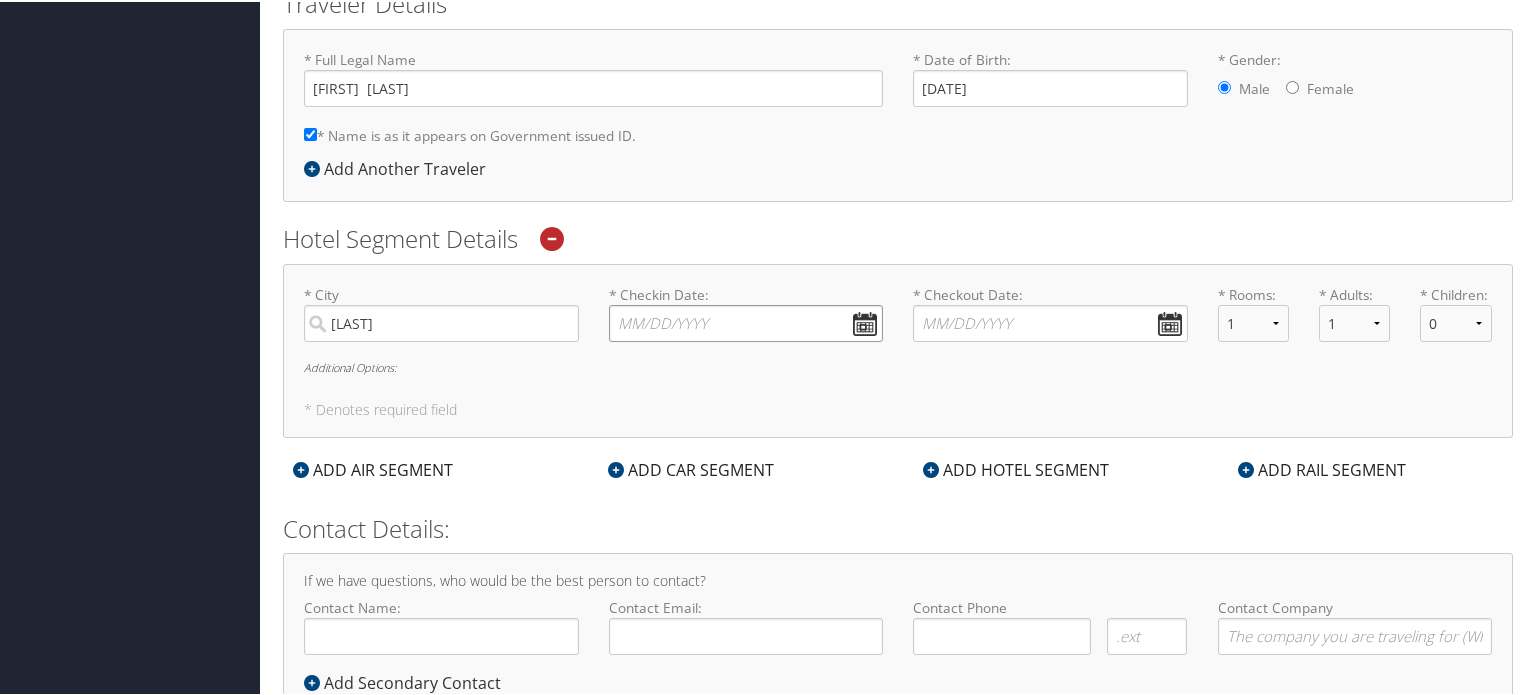 click on "* Checkin Date: Dates must be valid" at bounding box center (746, 321) 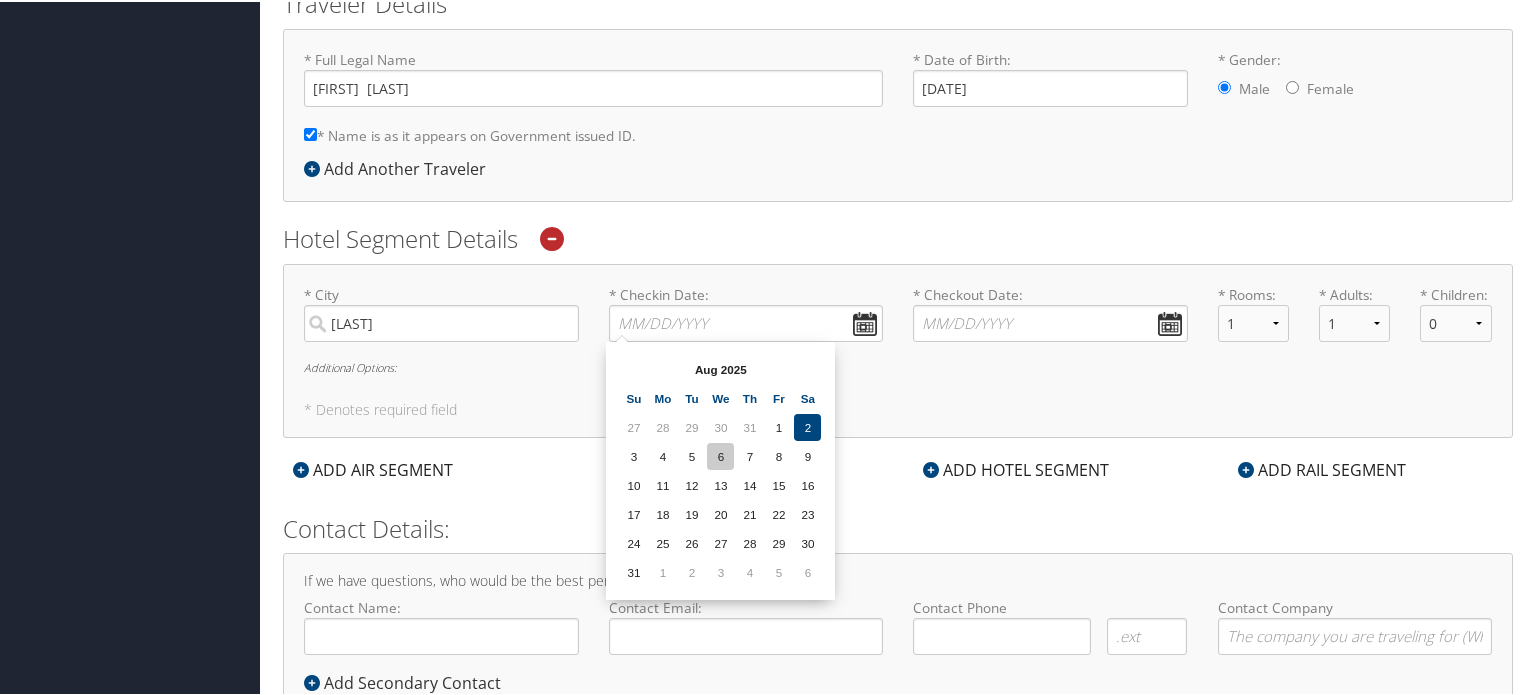 click on "6" at bounding box center (720, 454) 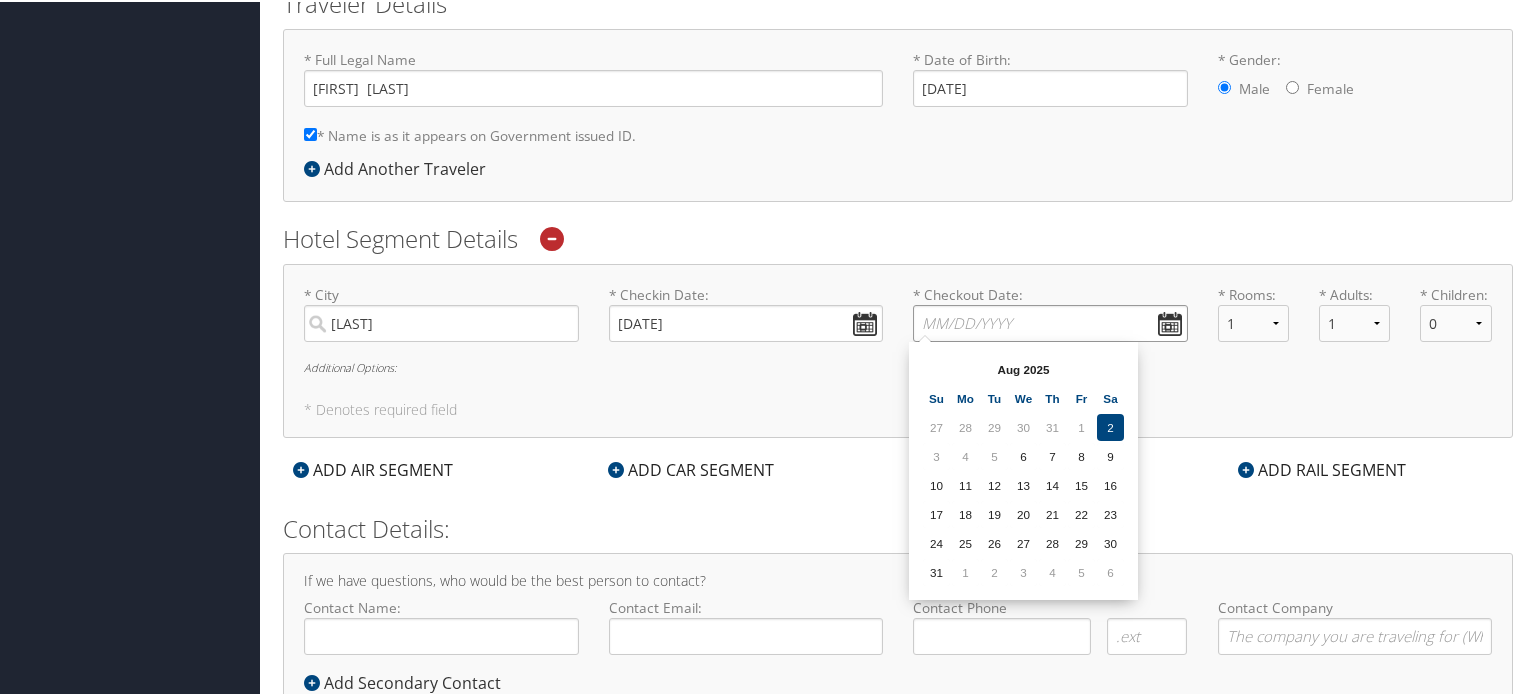 click on "* Checkout Date: Dates must be valid" at bounding box center (1050, 321) 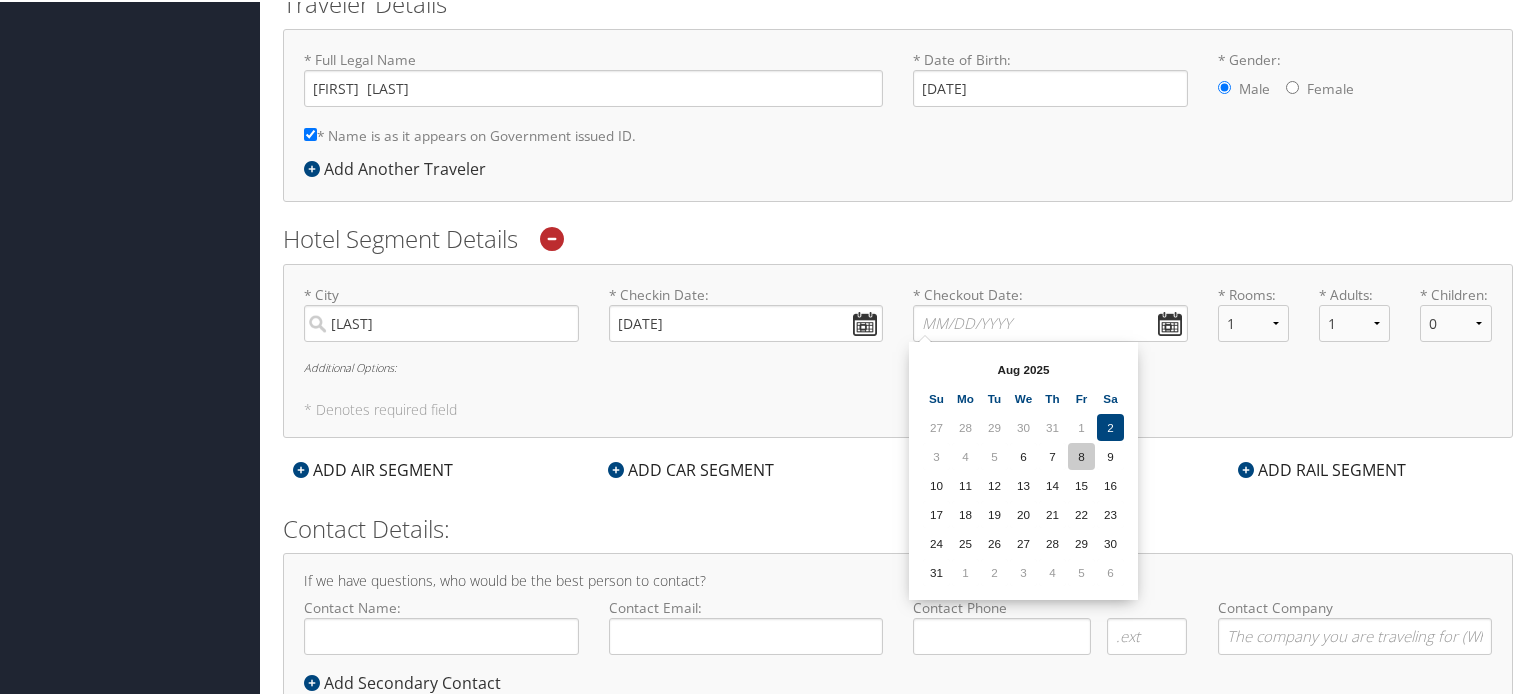 click on "8" at bounding box center (1081, 454) 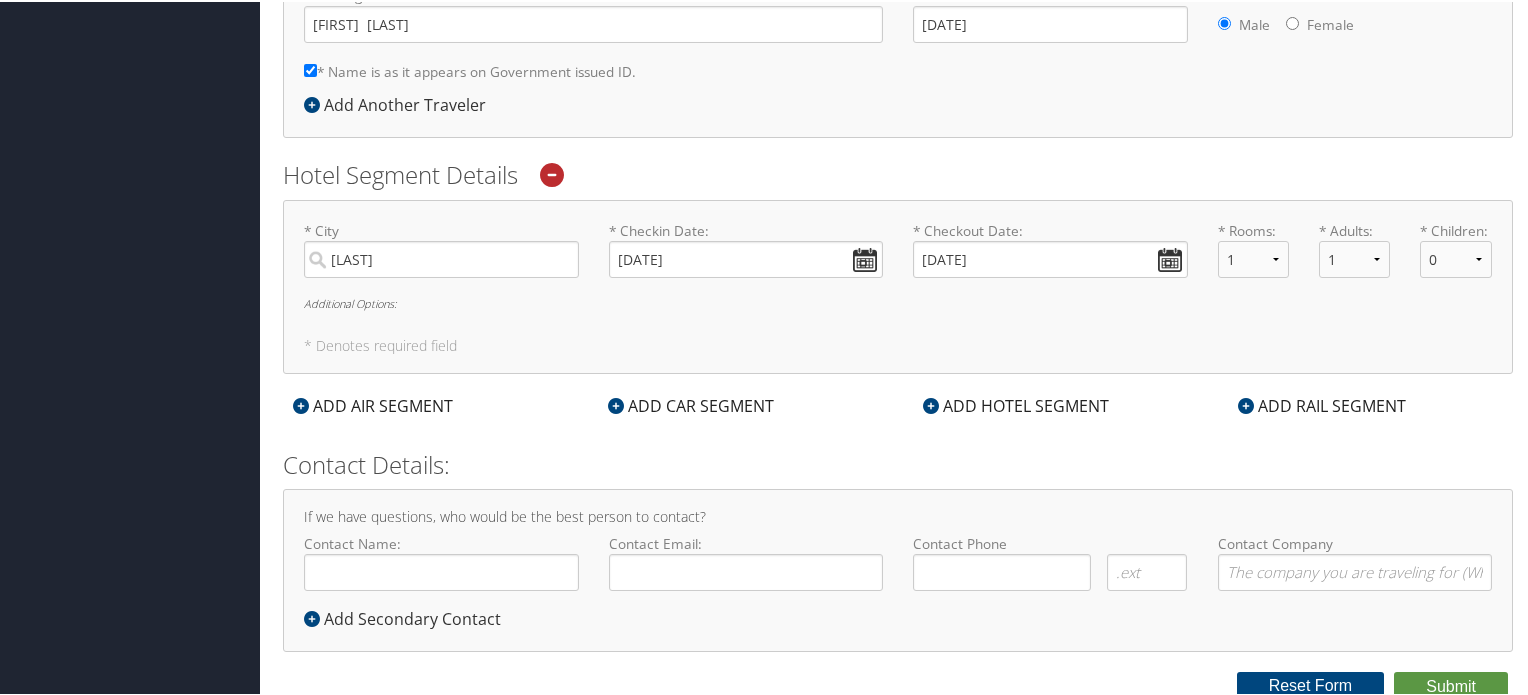 scroll, scrollTop: 531, scrollLeft: 0, axis: vertical 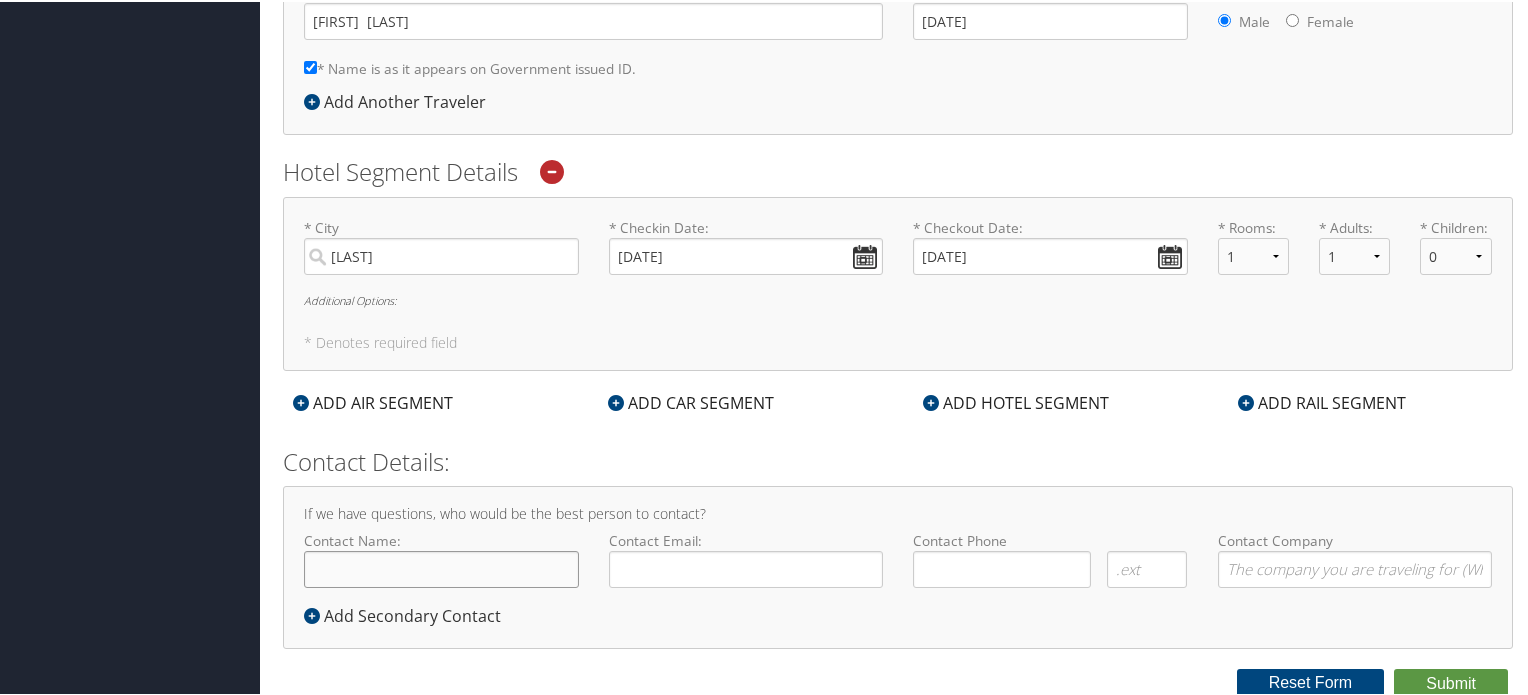 click on "Contact Name:" 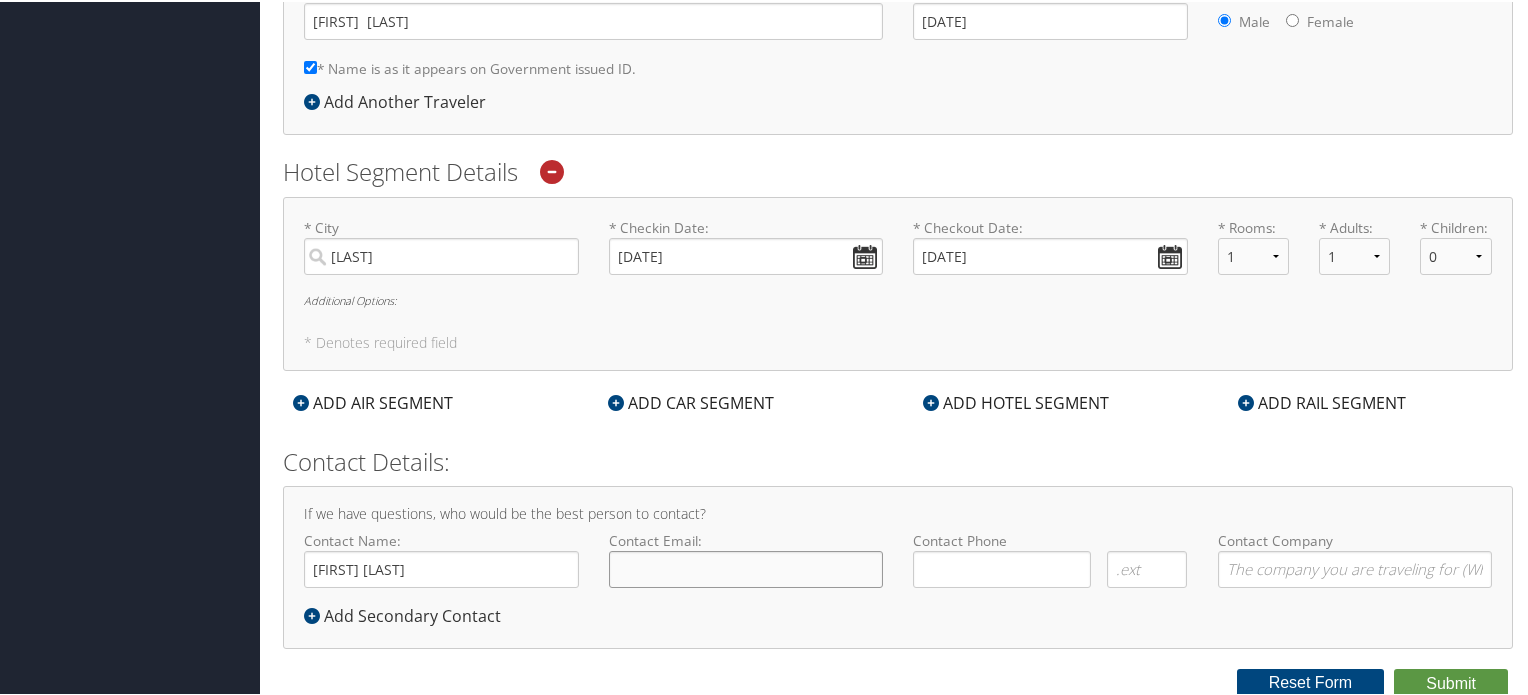 type on "jasonfoote18@gmail.com" 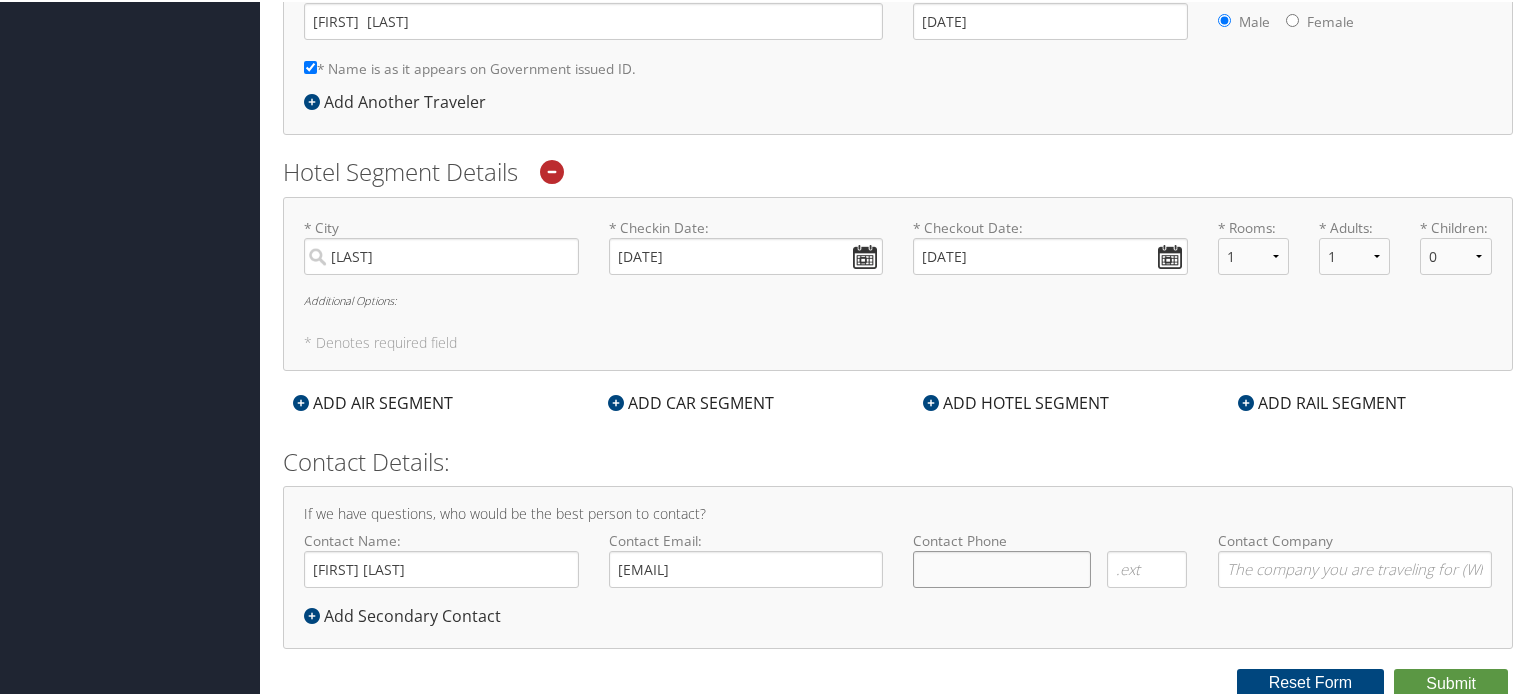 type on "(   )    -" 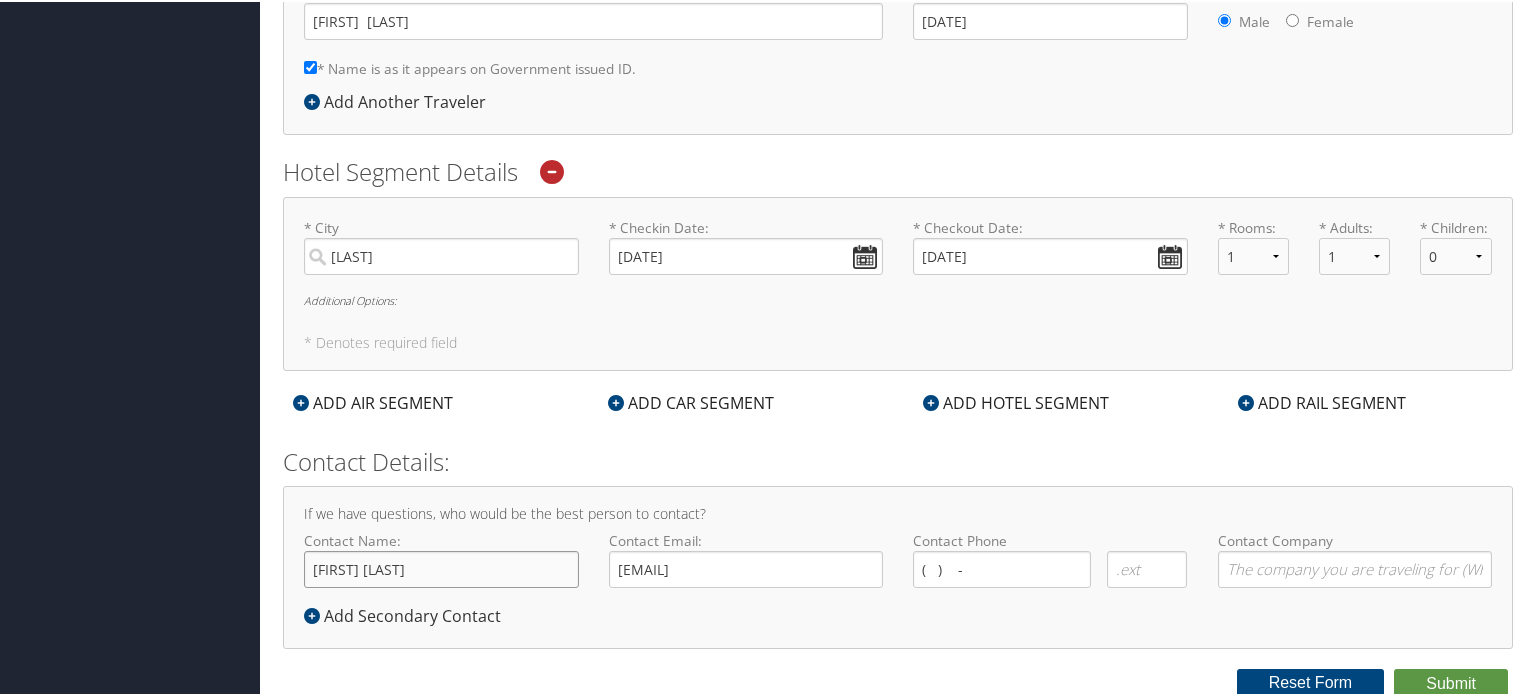 type 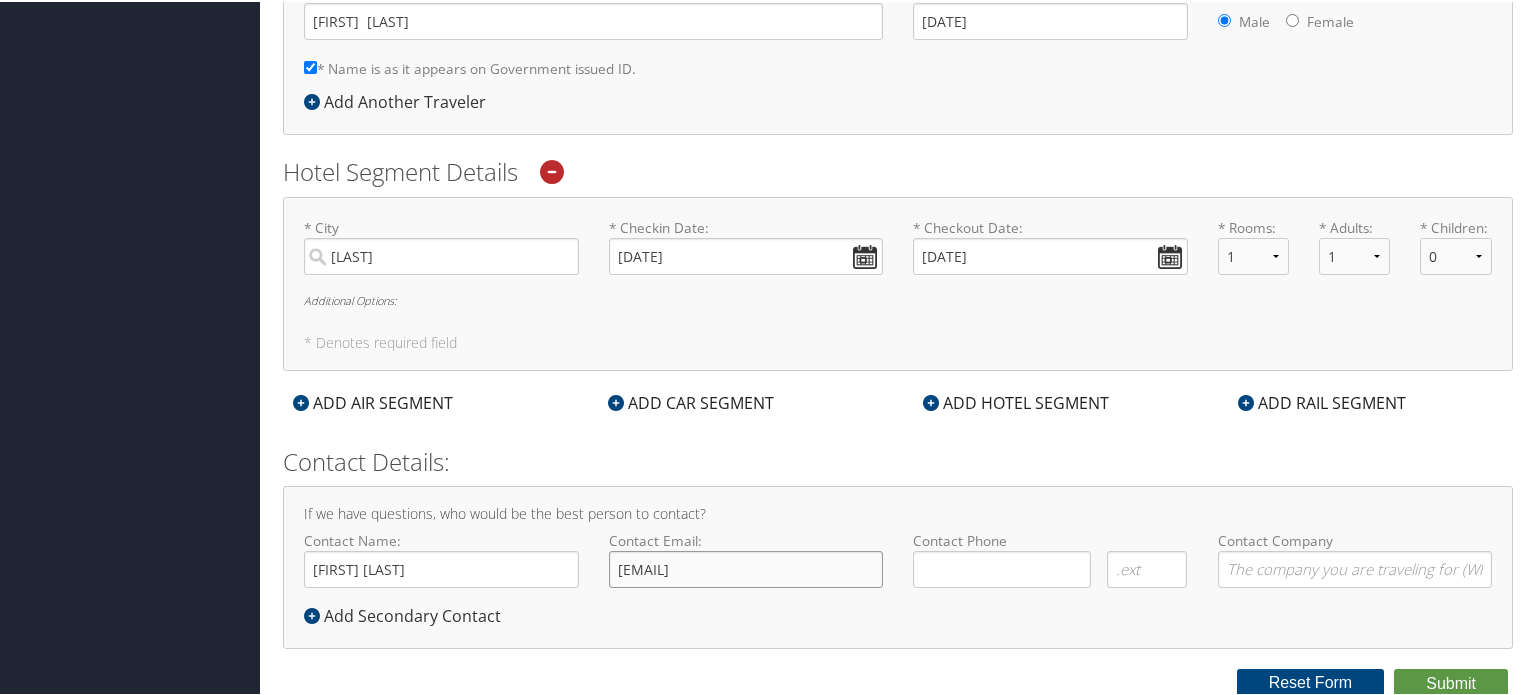 click on "jasonfoote18@gmail.com" 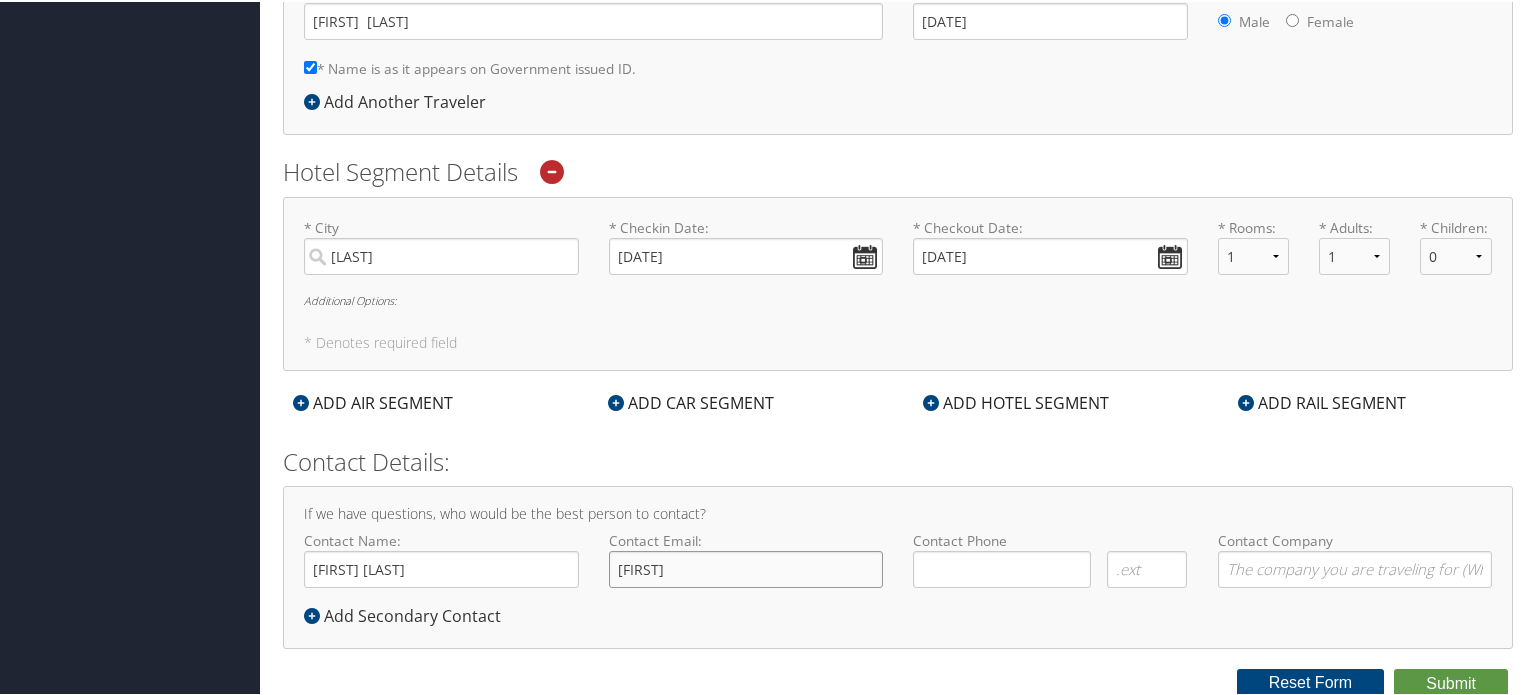 type on "j" 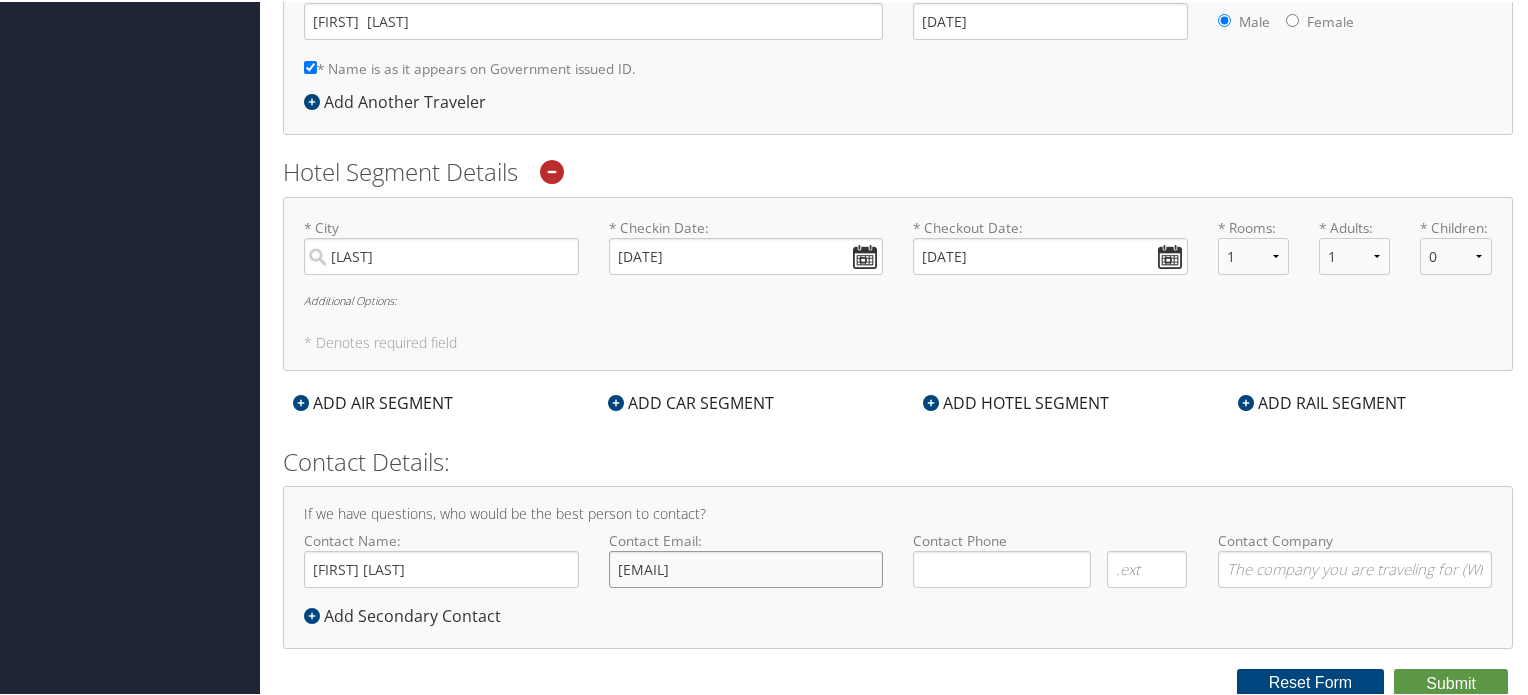 type on "jason.foote@imail.org" 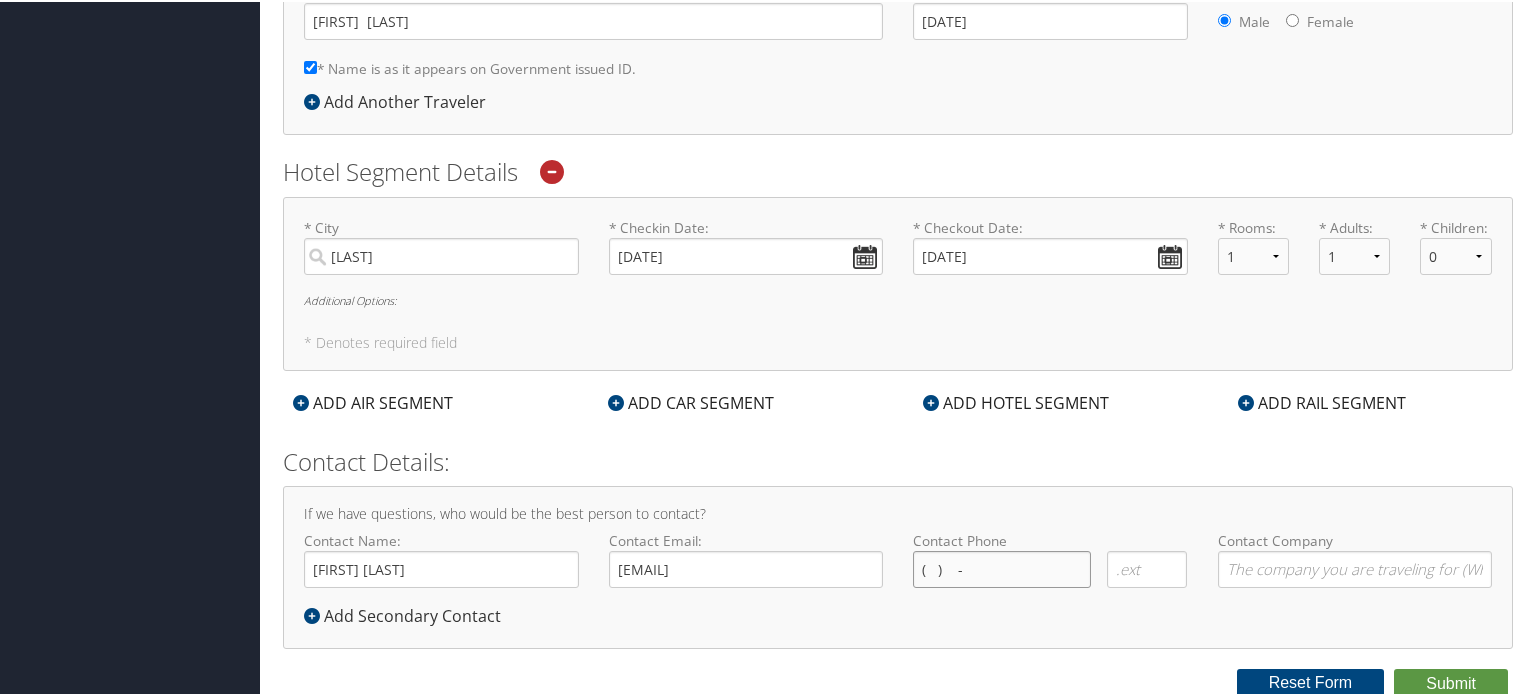 click on "(   )    -" at bounding box center (1002, 567) 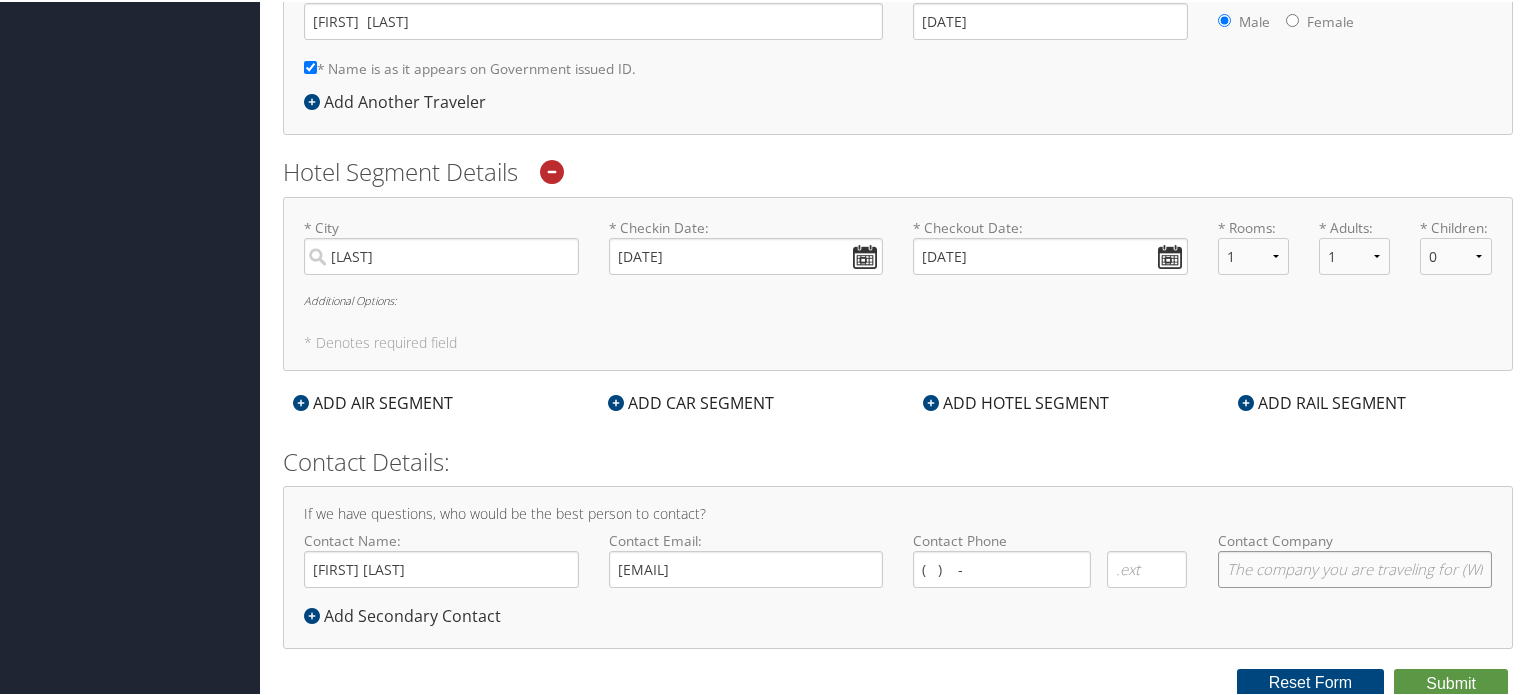 type 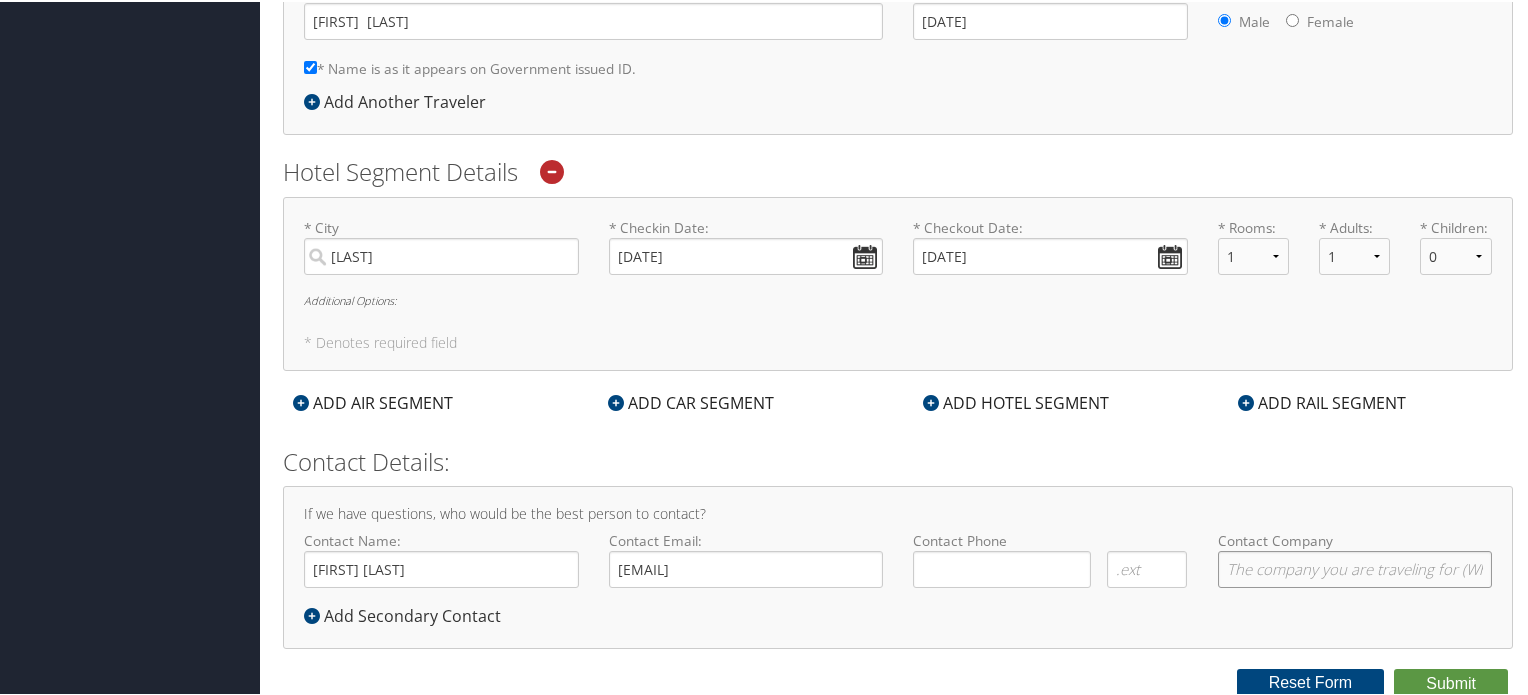 click on "Contact Company" 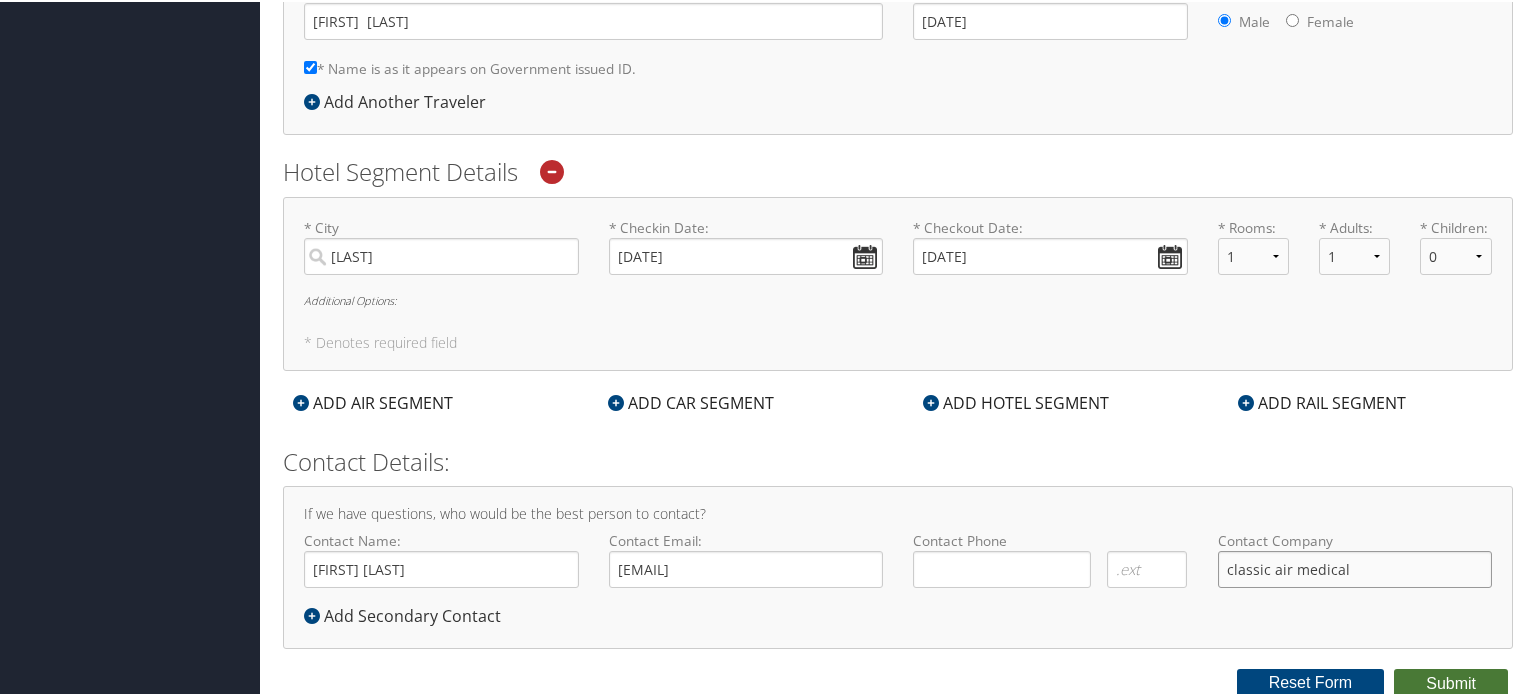 type on "classic air medical" 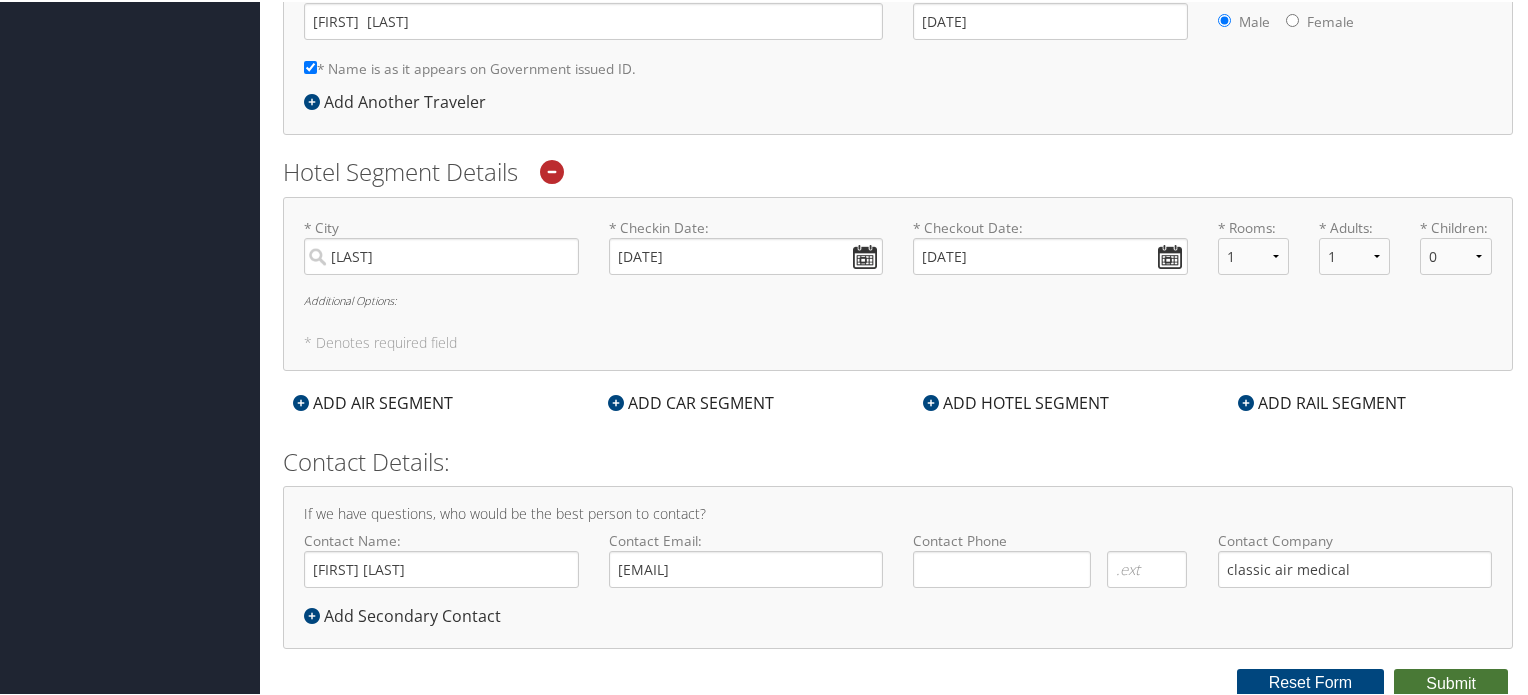 click on "Submit" at bounding box center [1451, 682] 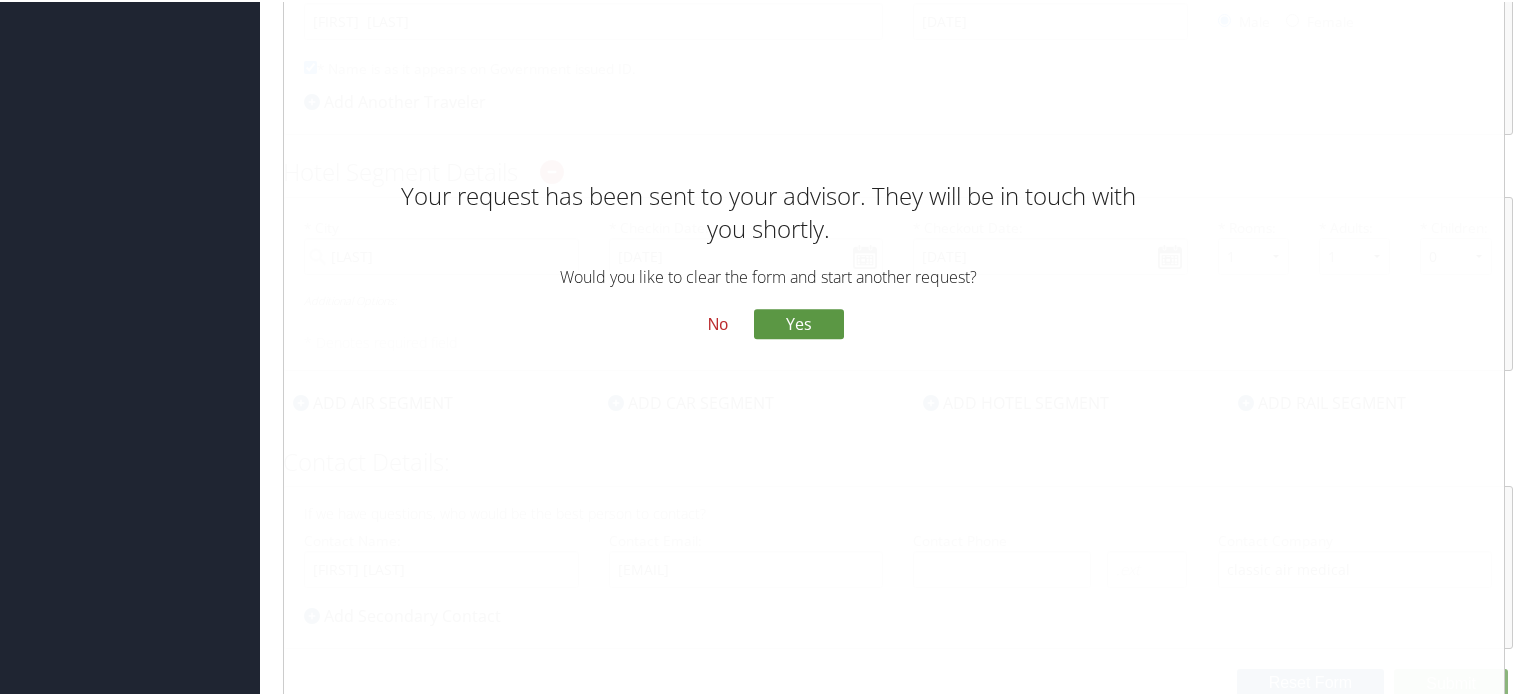 click on "No" at bounding box center [718, 324] 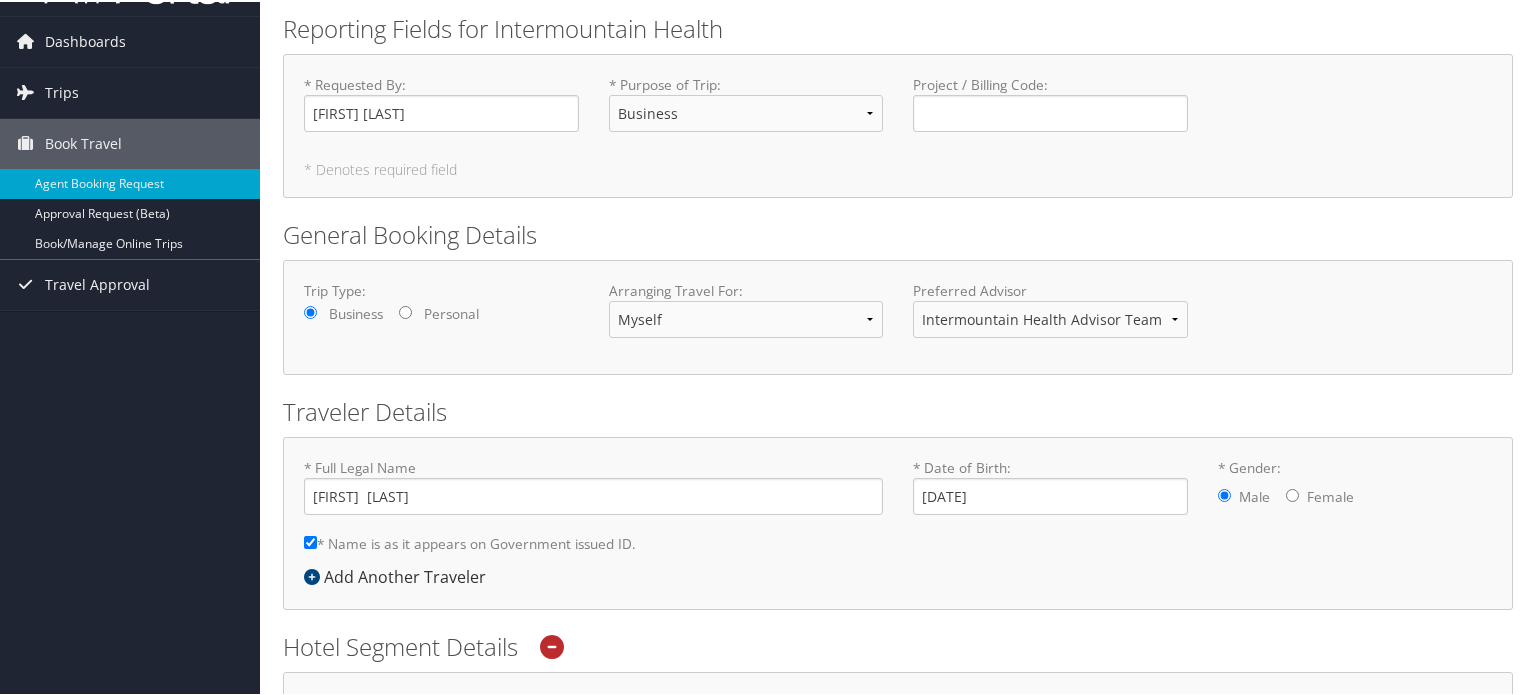 scroll, scrollTop: 0, scrollLeft: 0, axis: both 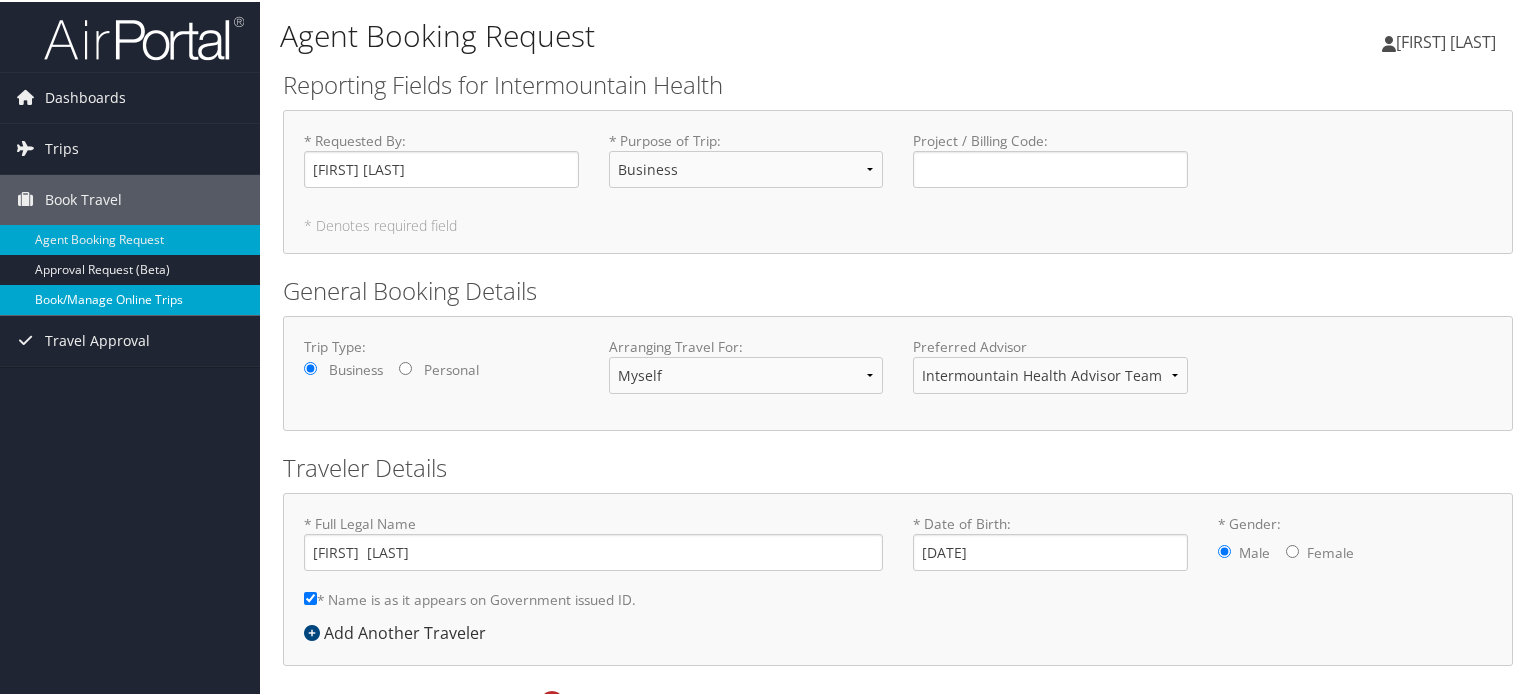click on "Book/Manage Online Trips" at bounding box center (130, 298) 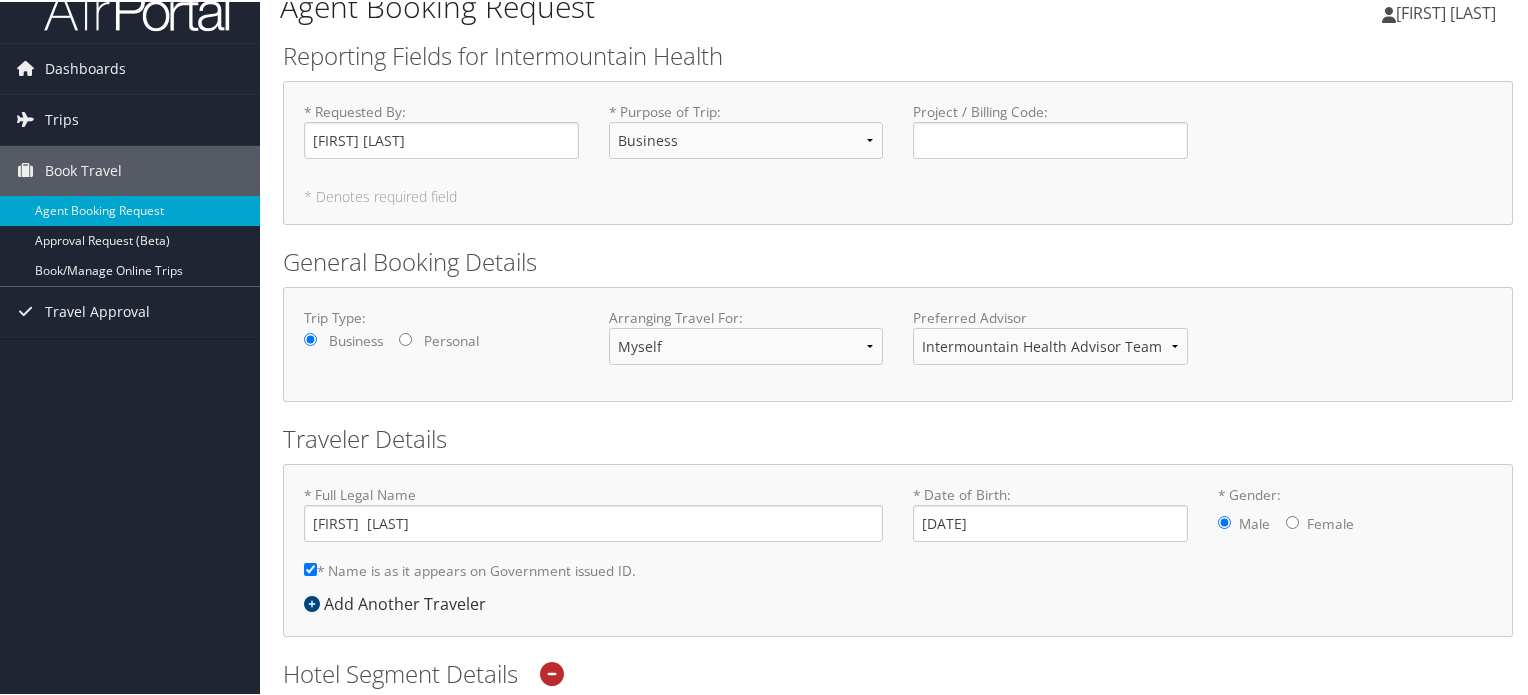 scroll, scrollTop: 0, scrollLeft: 0, axis: both 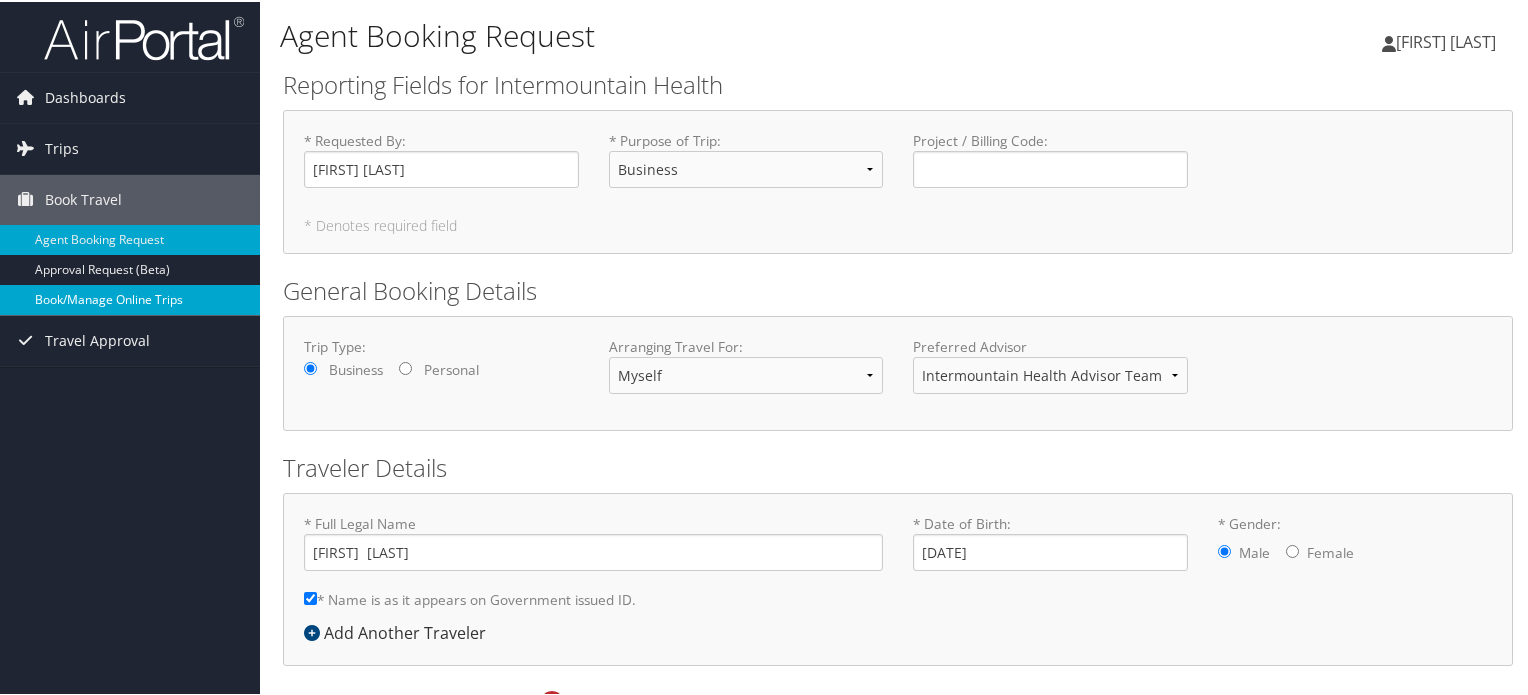 click on "Book/Manage Online Trips" at bounding box center [130, 298] 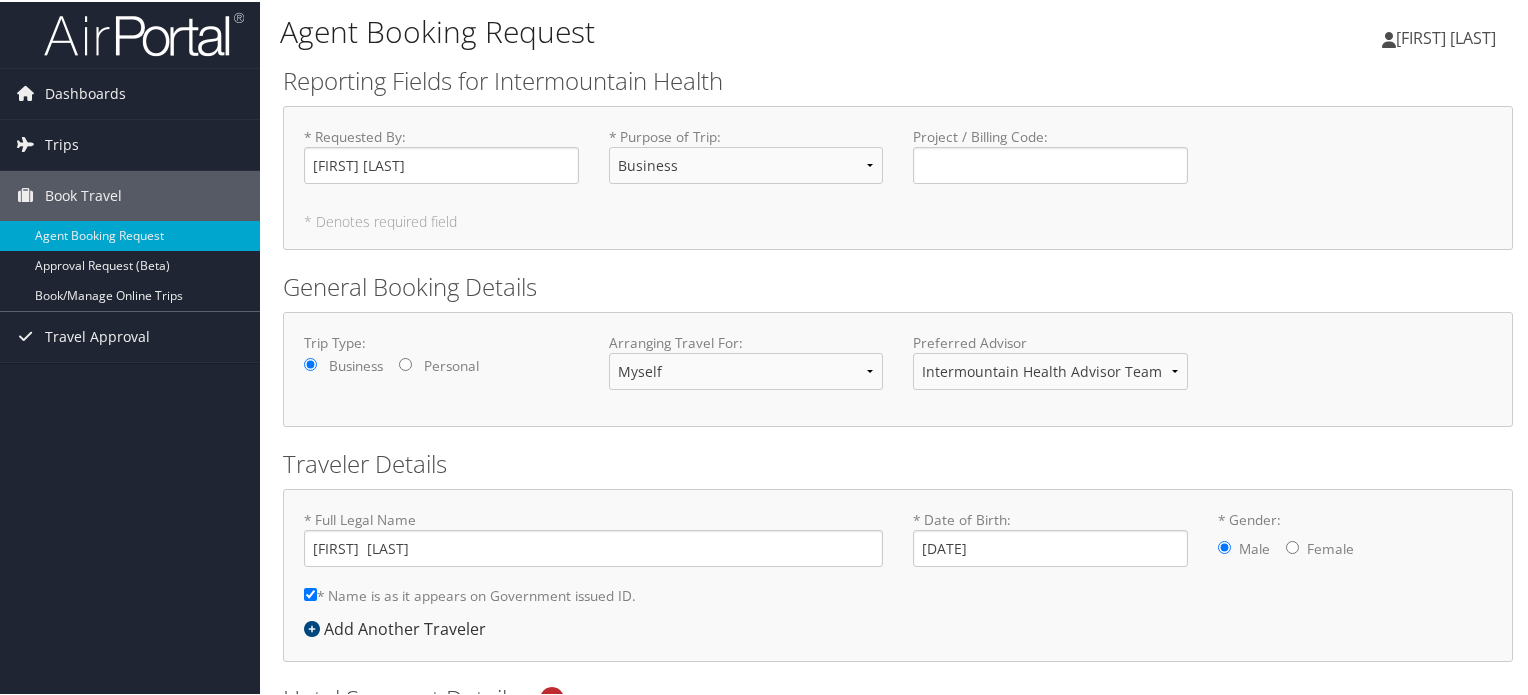 scroll, scrollTop: 0, scrollLeft: 0, axis: both 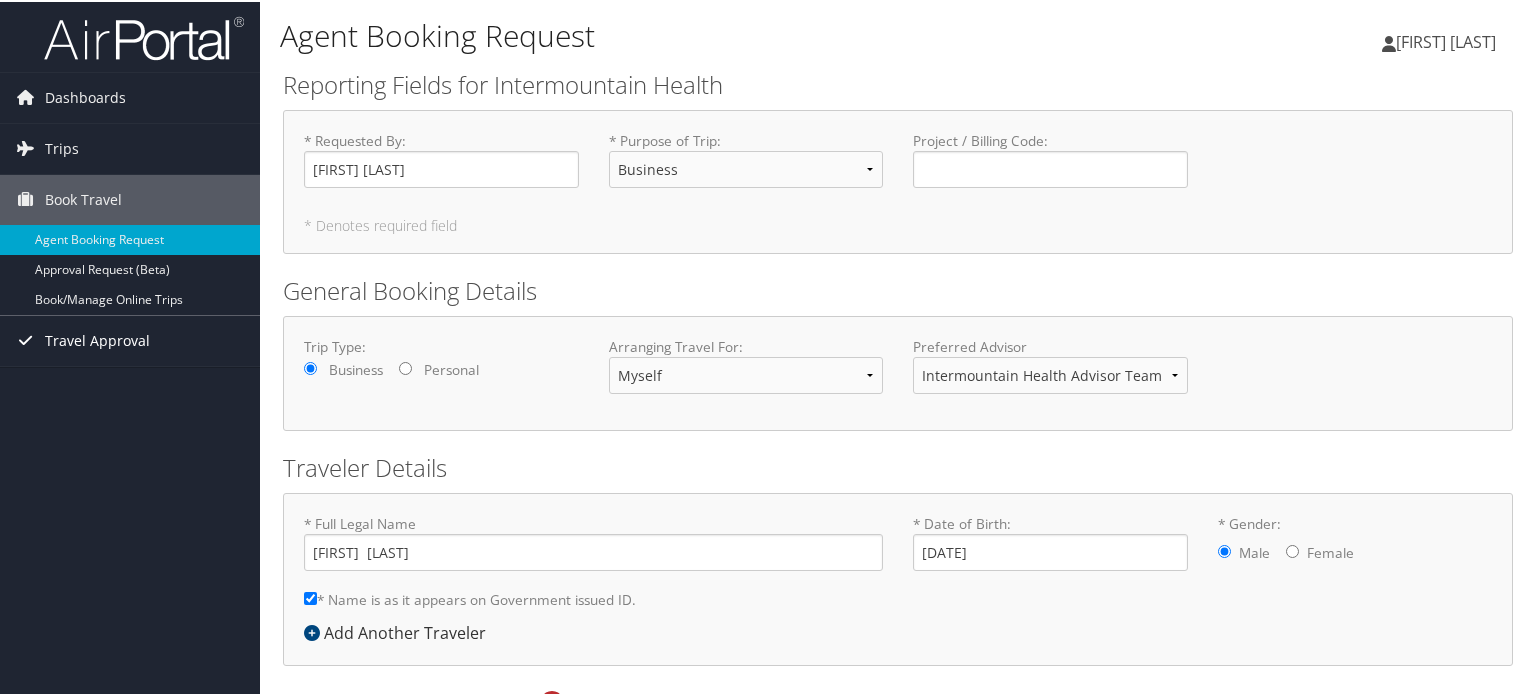 click on "Travel Approval" at bounding box center [97, 339] 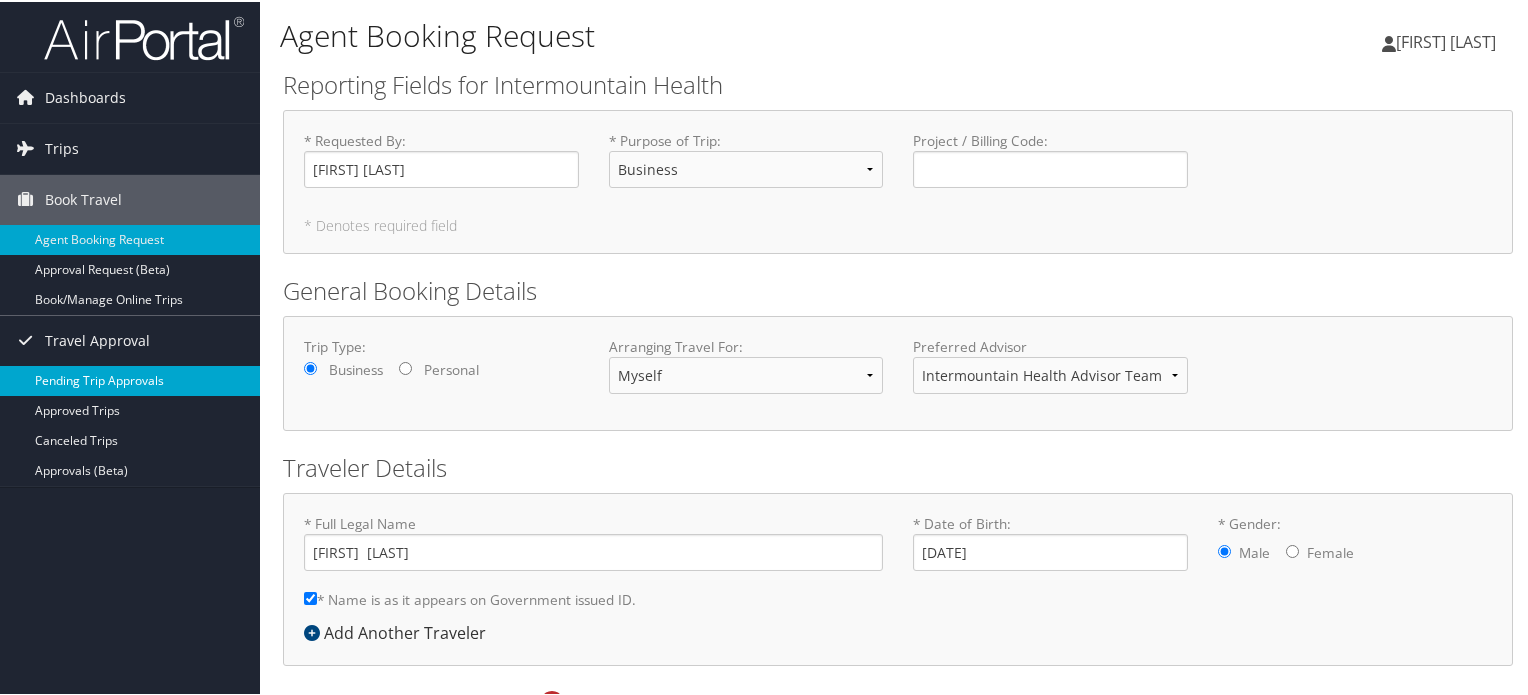 click on "Pending Trip Approvals" at bounding box center [130, 379] 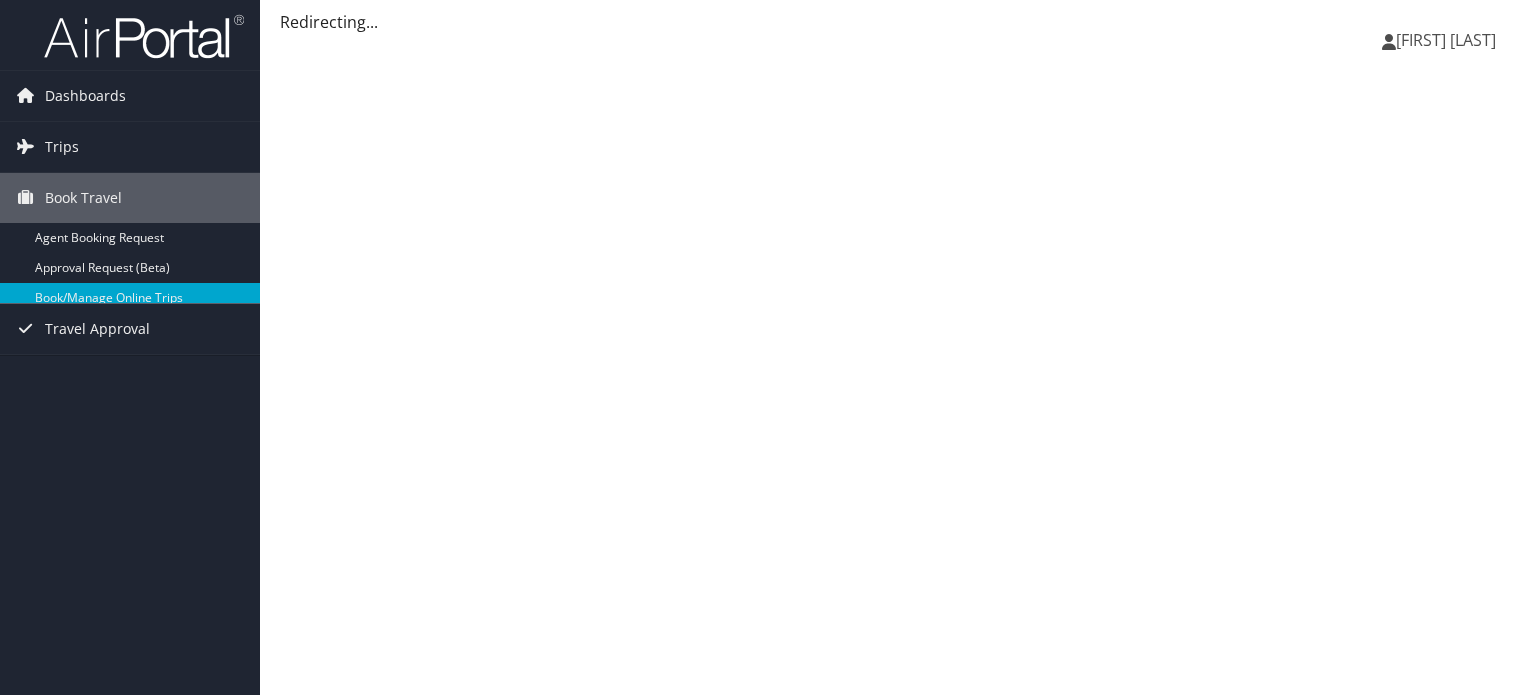 scroll, scrollTop: 0, scrollLeft: 0, axis: both 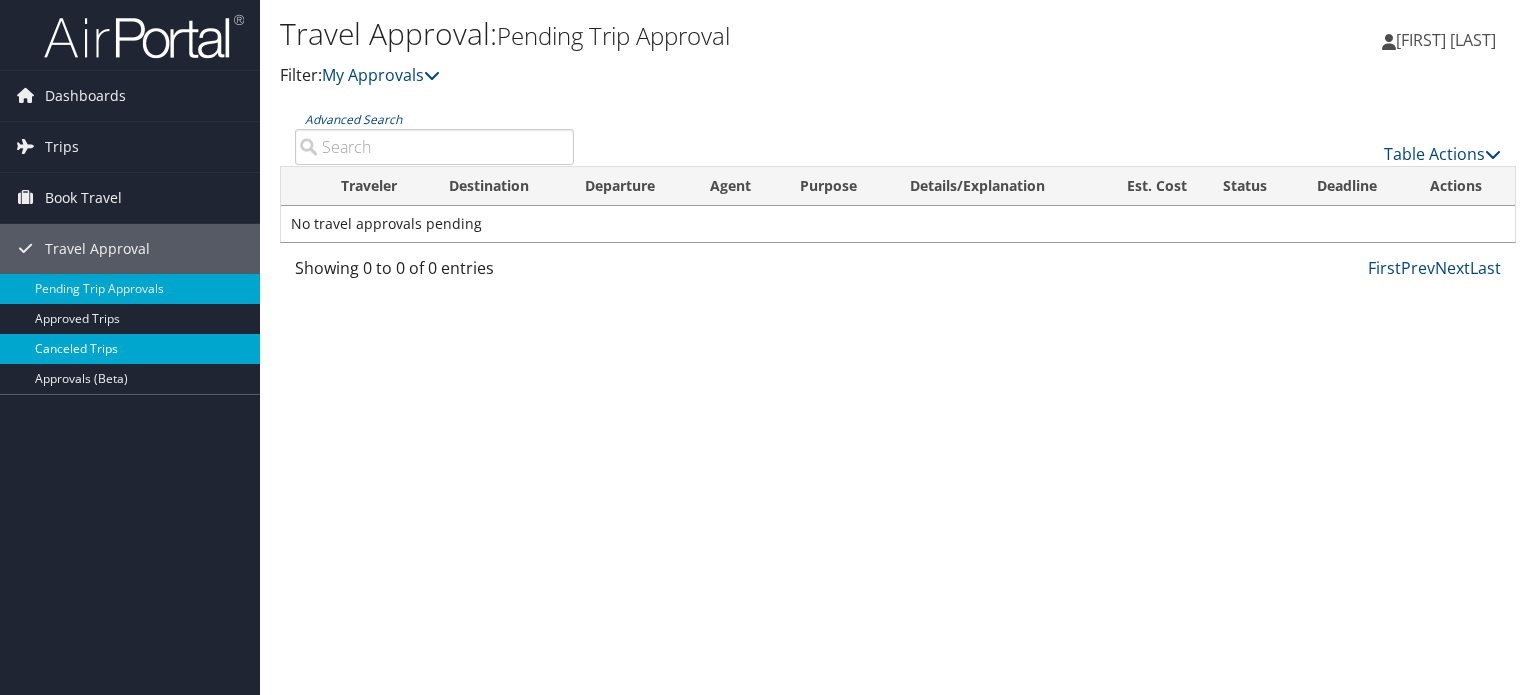 click on "Canceled Trips" at bounding box center (130, 349) 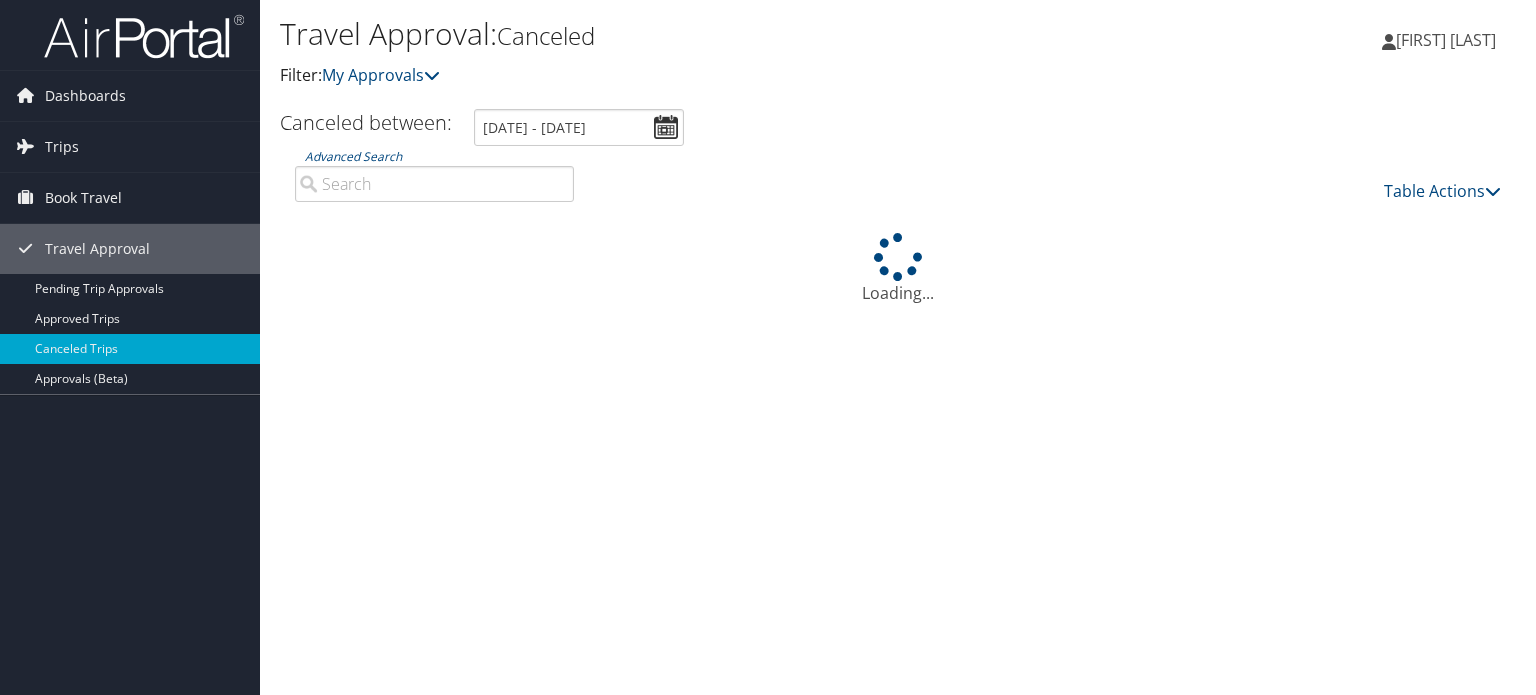 scroll, scrollTop: 0, scrollLeft: 0, axis: both 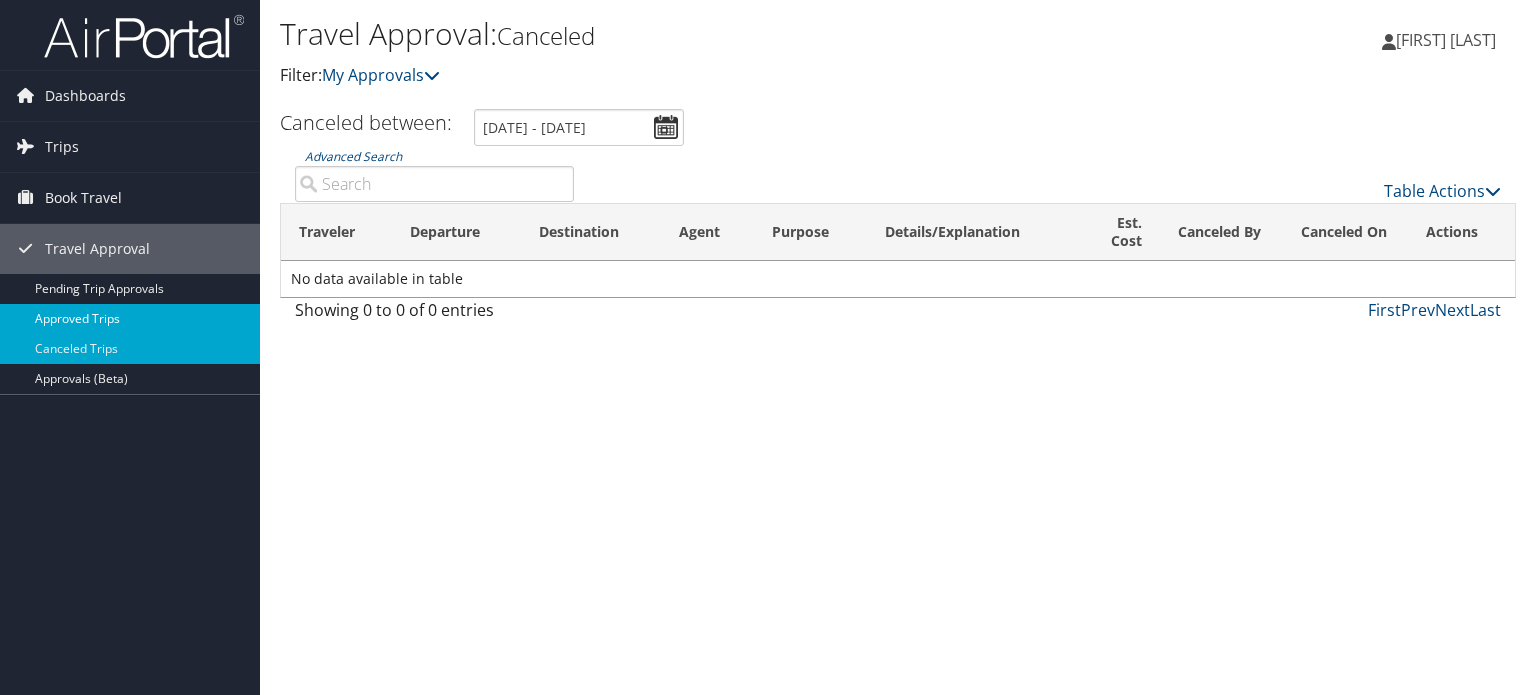 click on "Approved Trips" at bounding box center (130, 319) 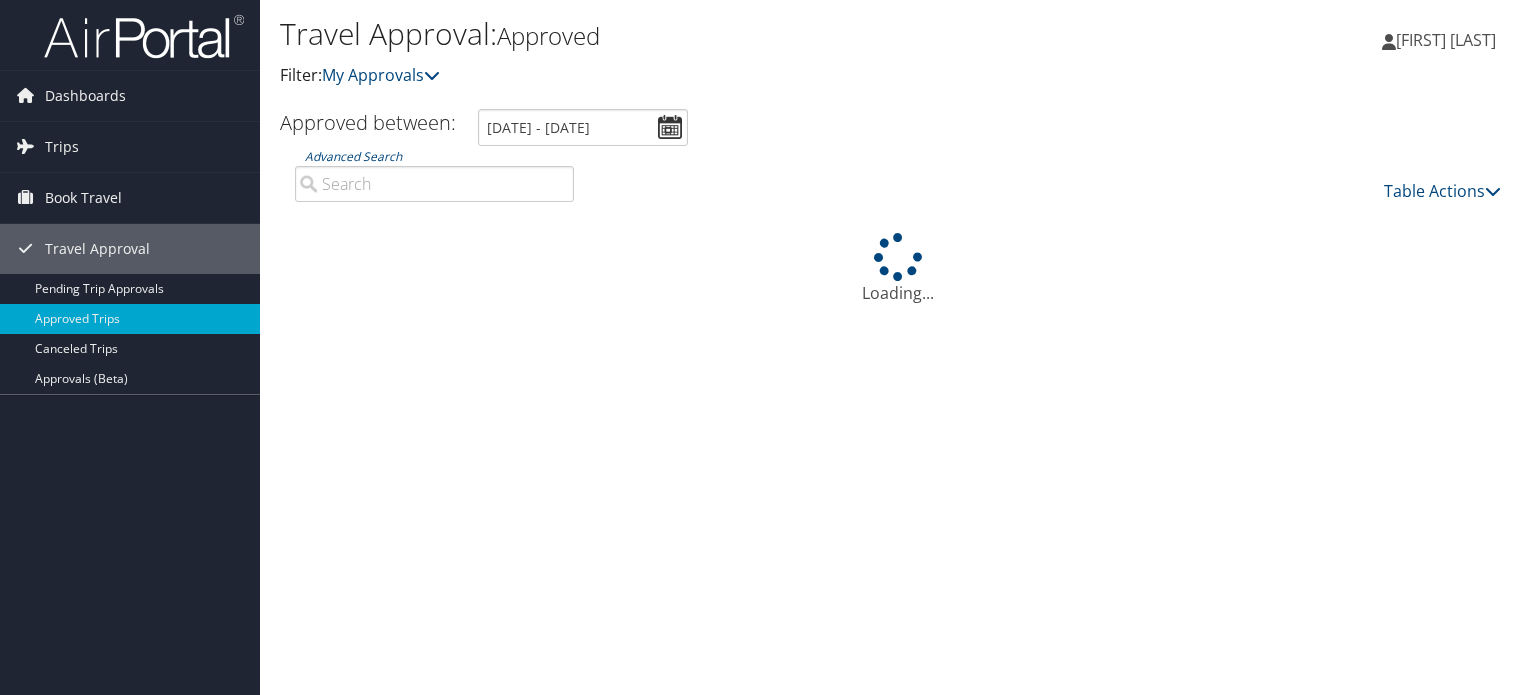 scroll, scrollTop: 0, scrollLeft: 0, axis: both 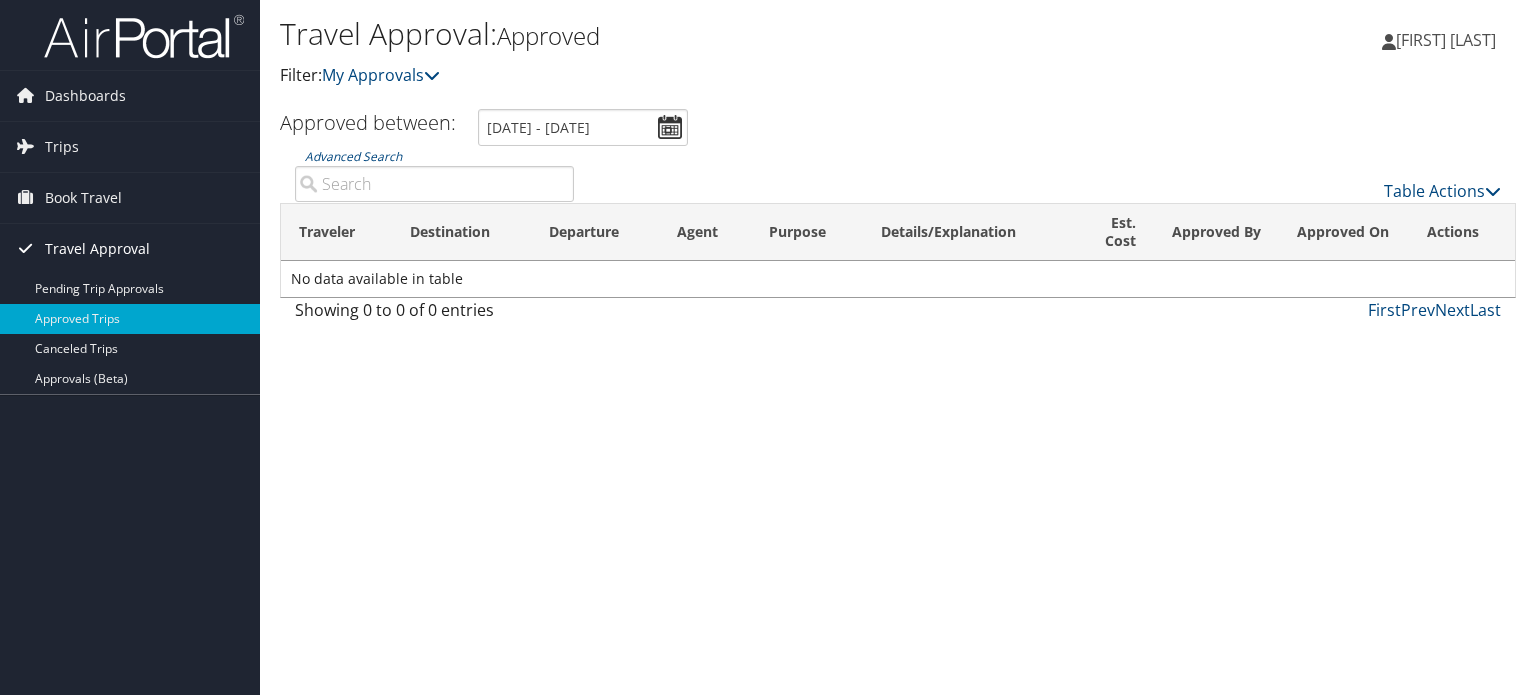 click on "Travel Approval" at bounding box center [97, 249] 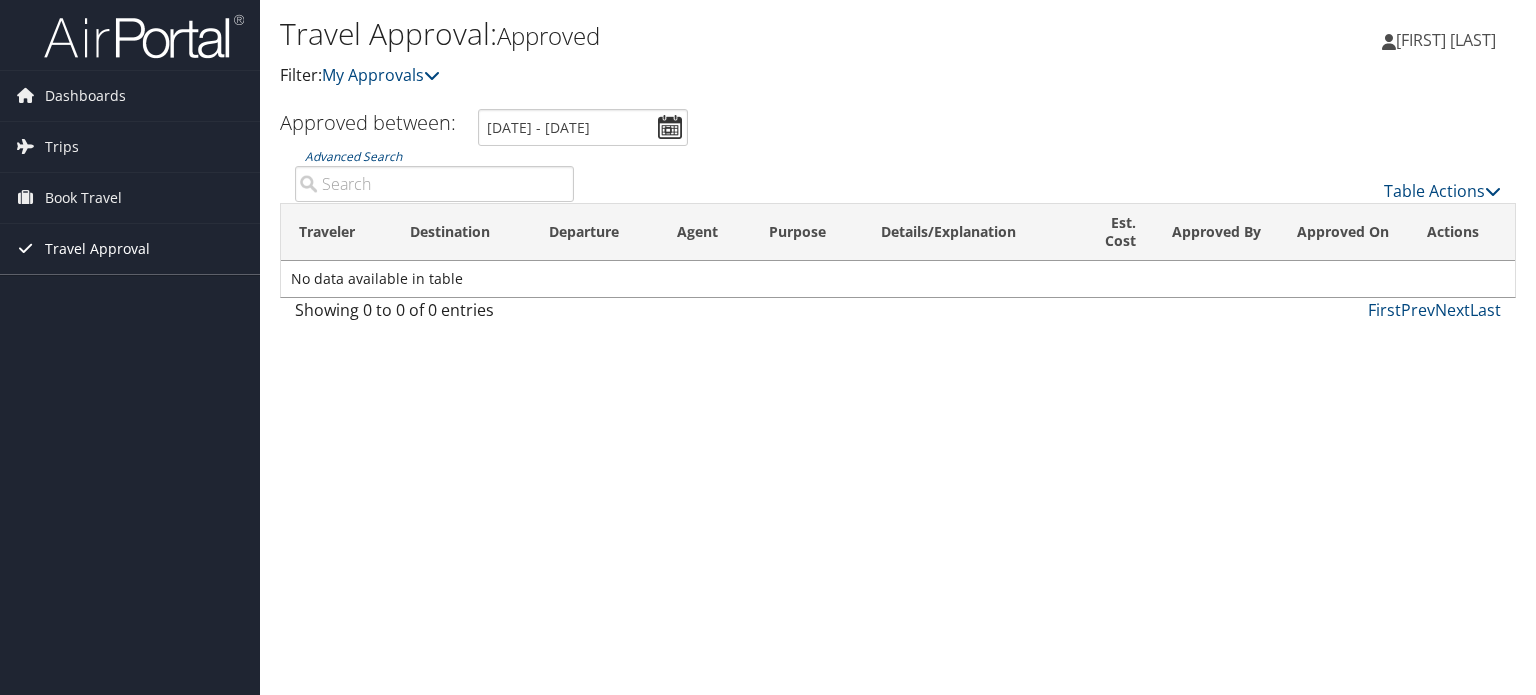 click on "Travel Approval" at bounding box center (97, 249) 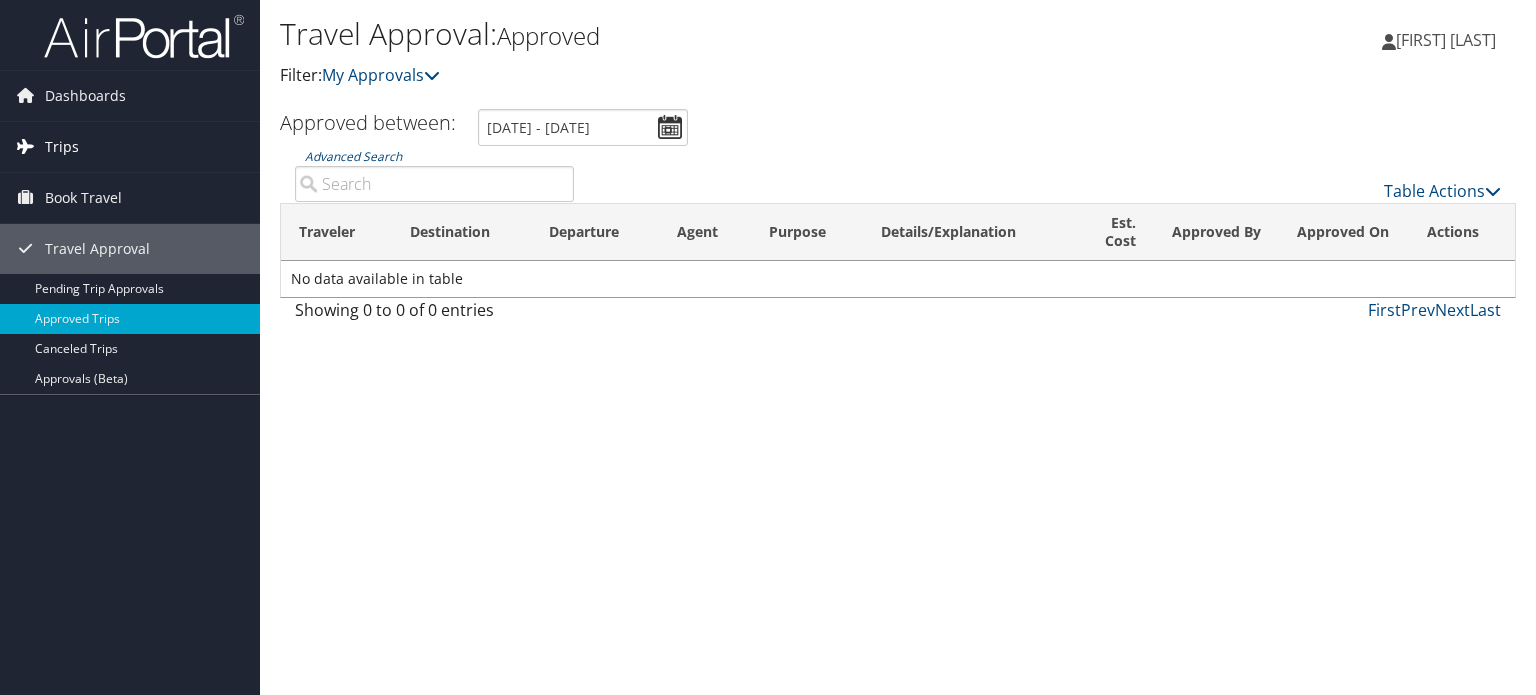 click on "Trips" at bounding box center (62, 147) 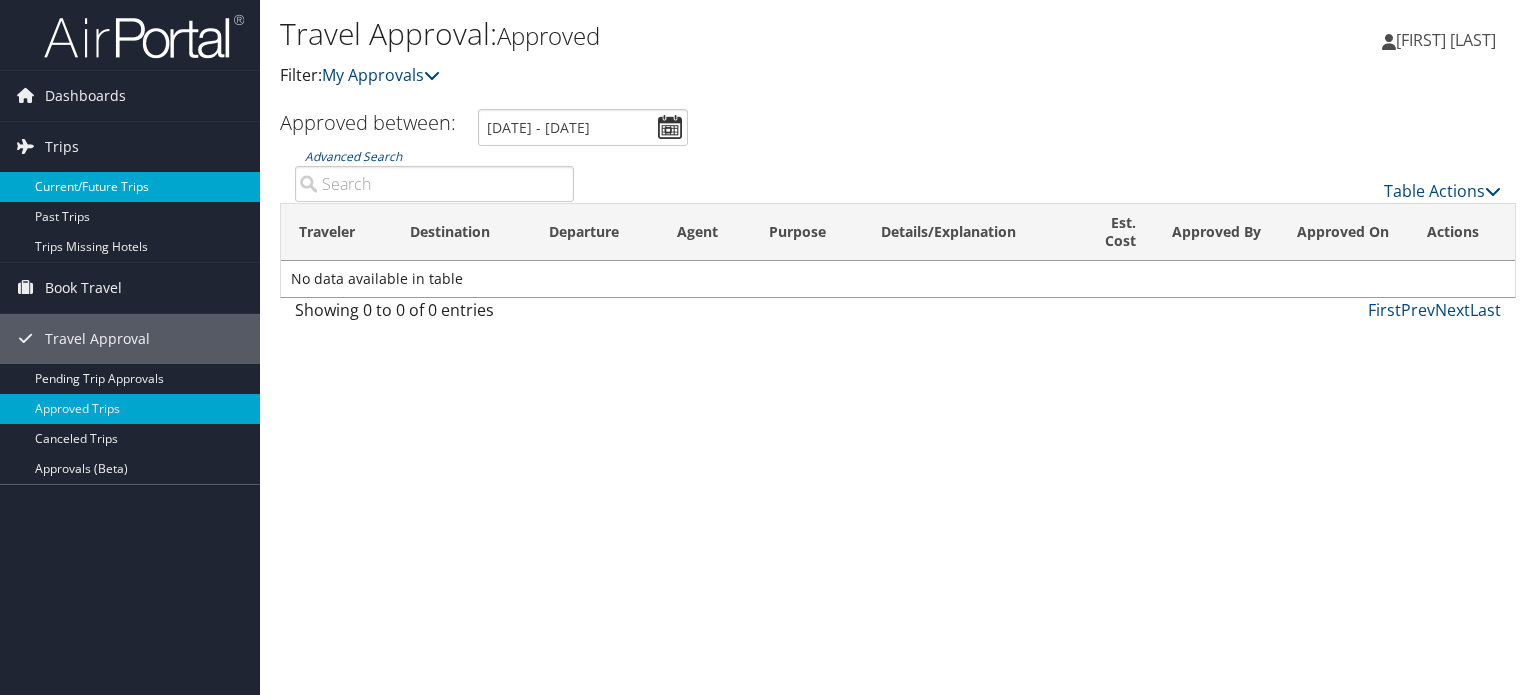 click on "Current/Future Trips" at bounding box center [130, 187] 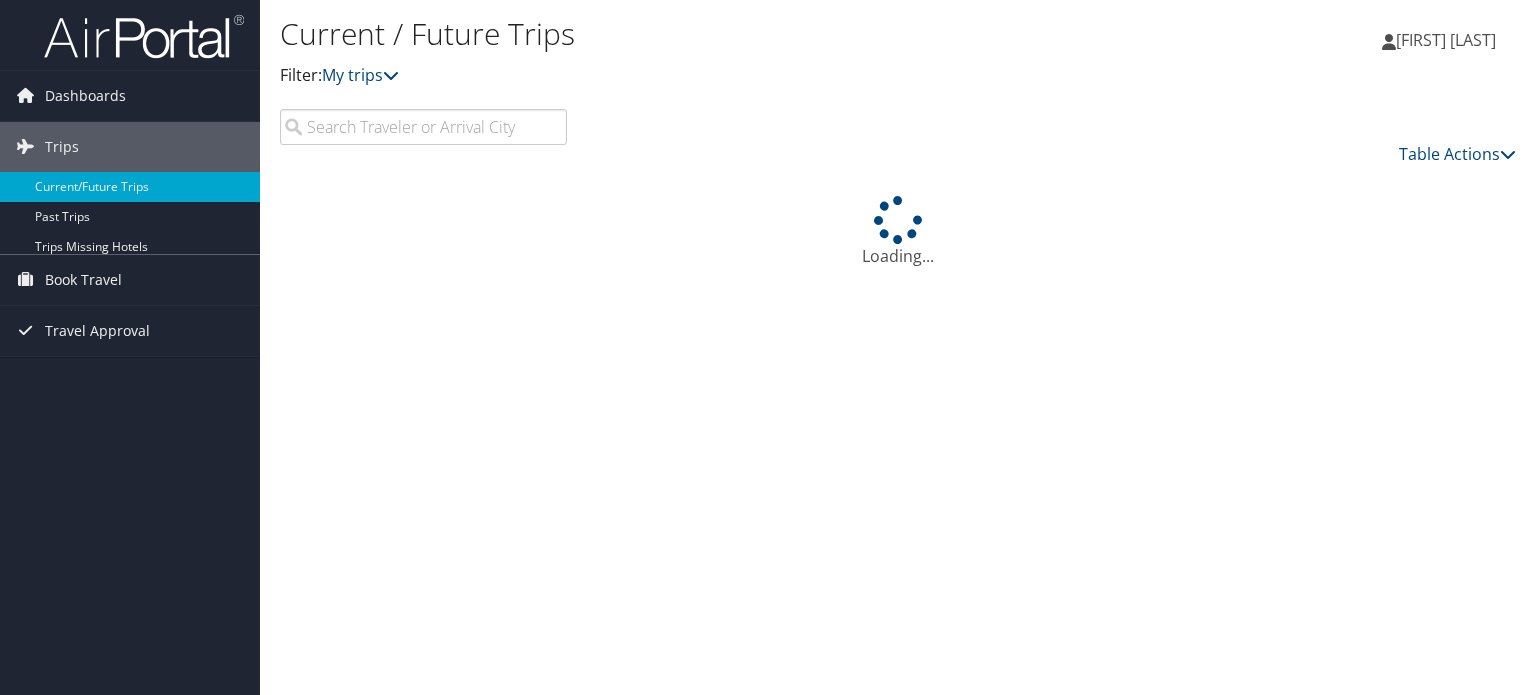 scroll, scrollTop: 0, scrollLeft: 0, axis: both 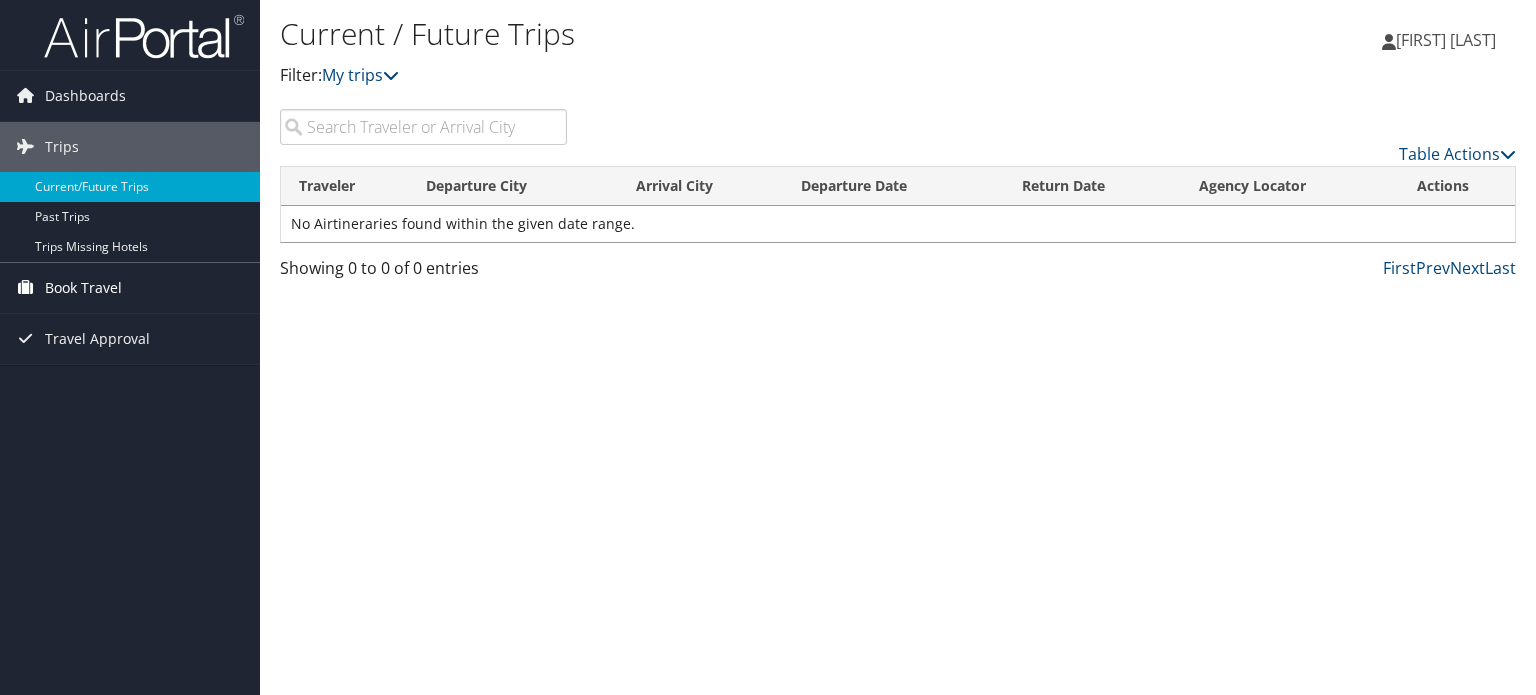 click on "Book Travel" at bounding box center [83, 288] 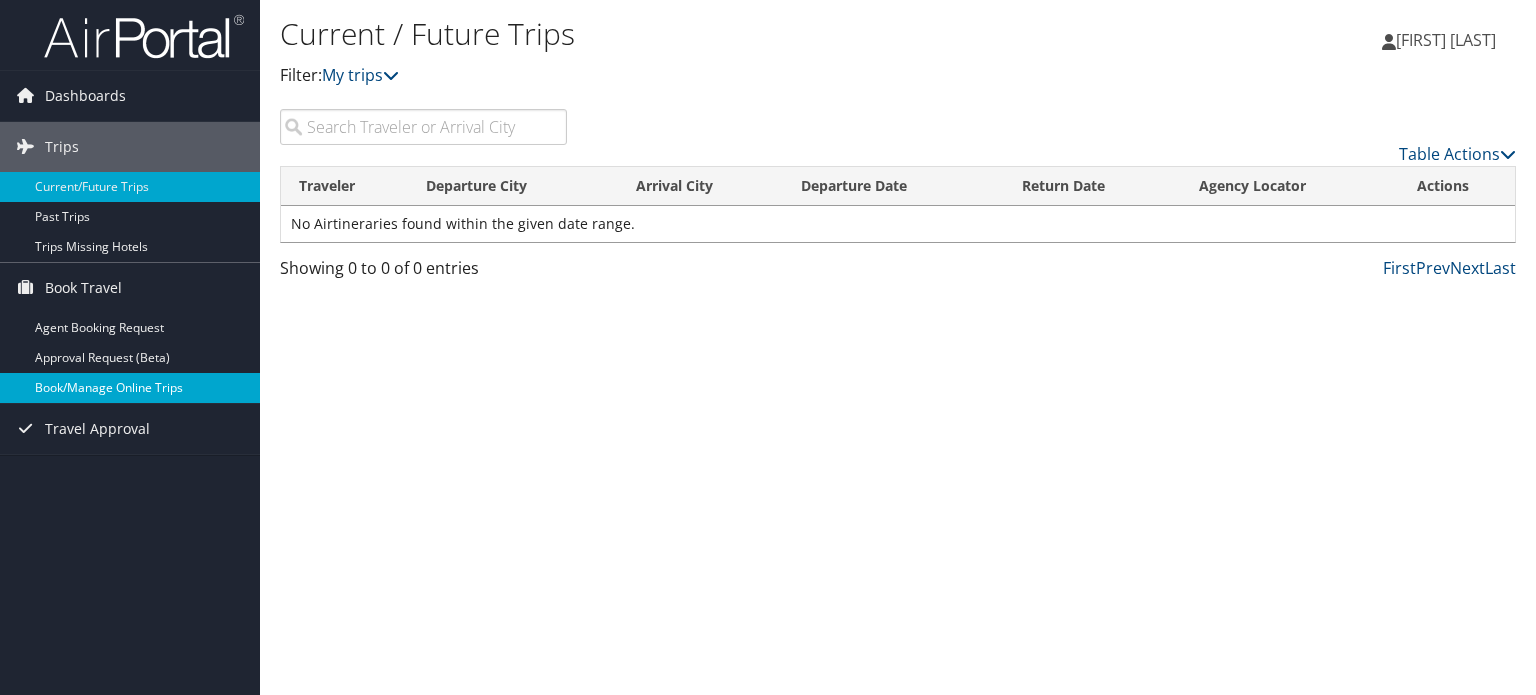 click on "Book/Manage Online Trips" at bounding box center [130, 388] 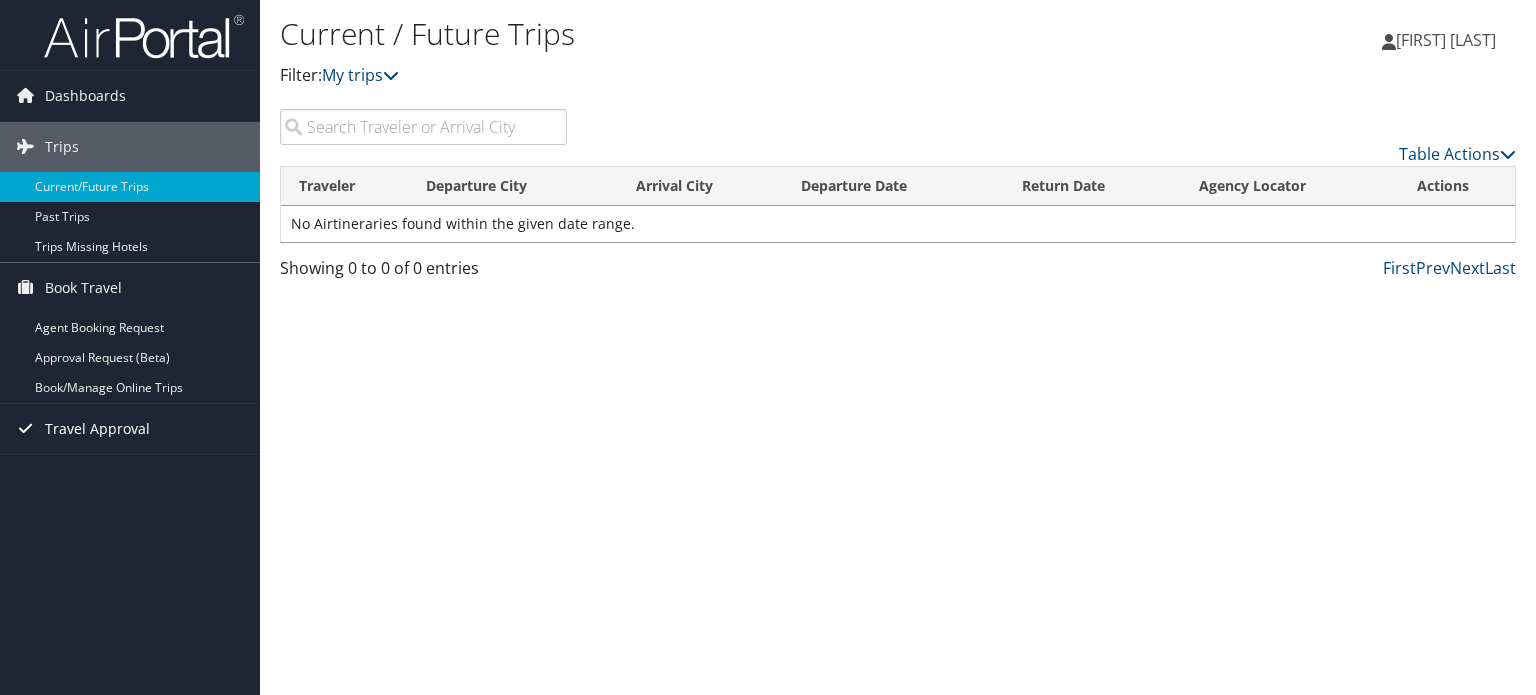 click on "Travel Approval" at bounding box center (97, 429) 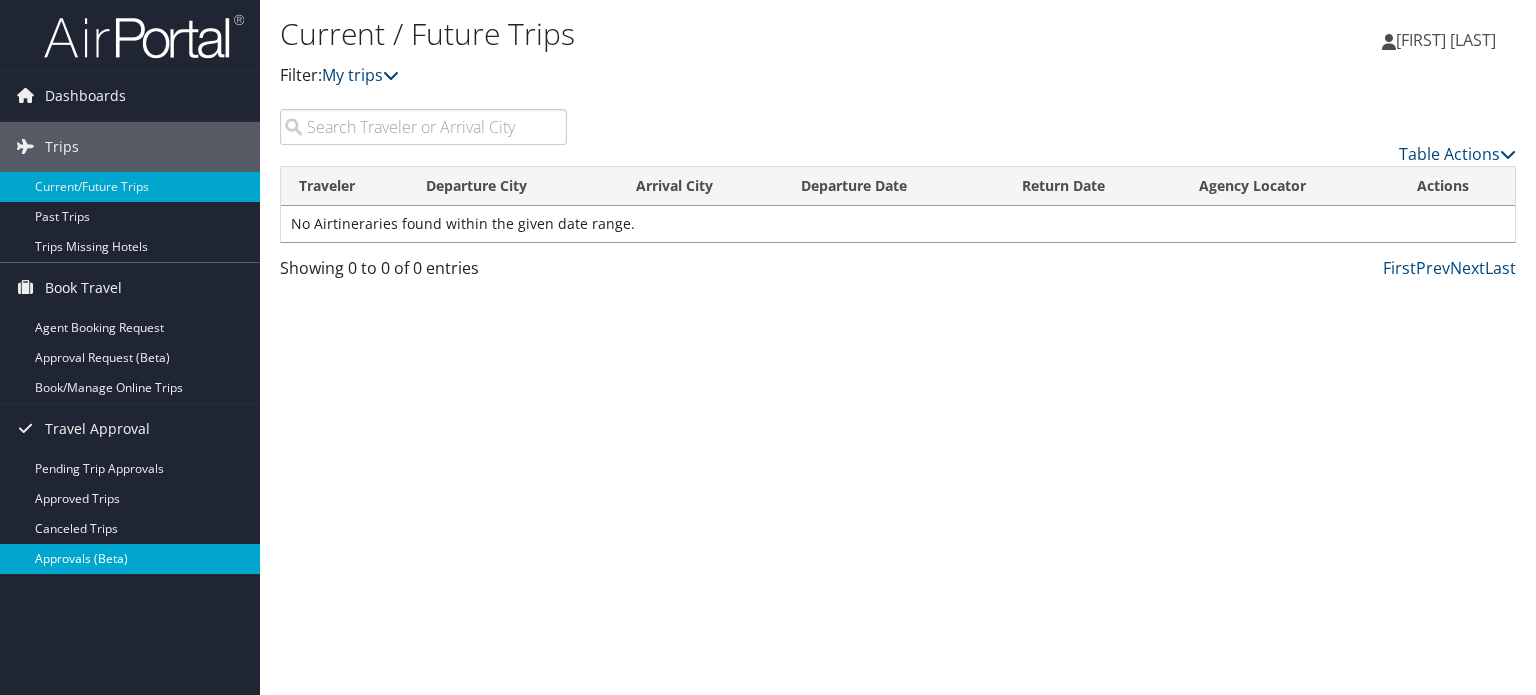 click on "Approvals (Beta)" at bounding box center (130, 559) 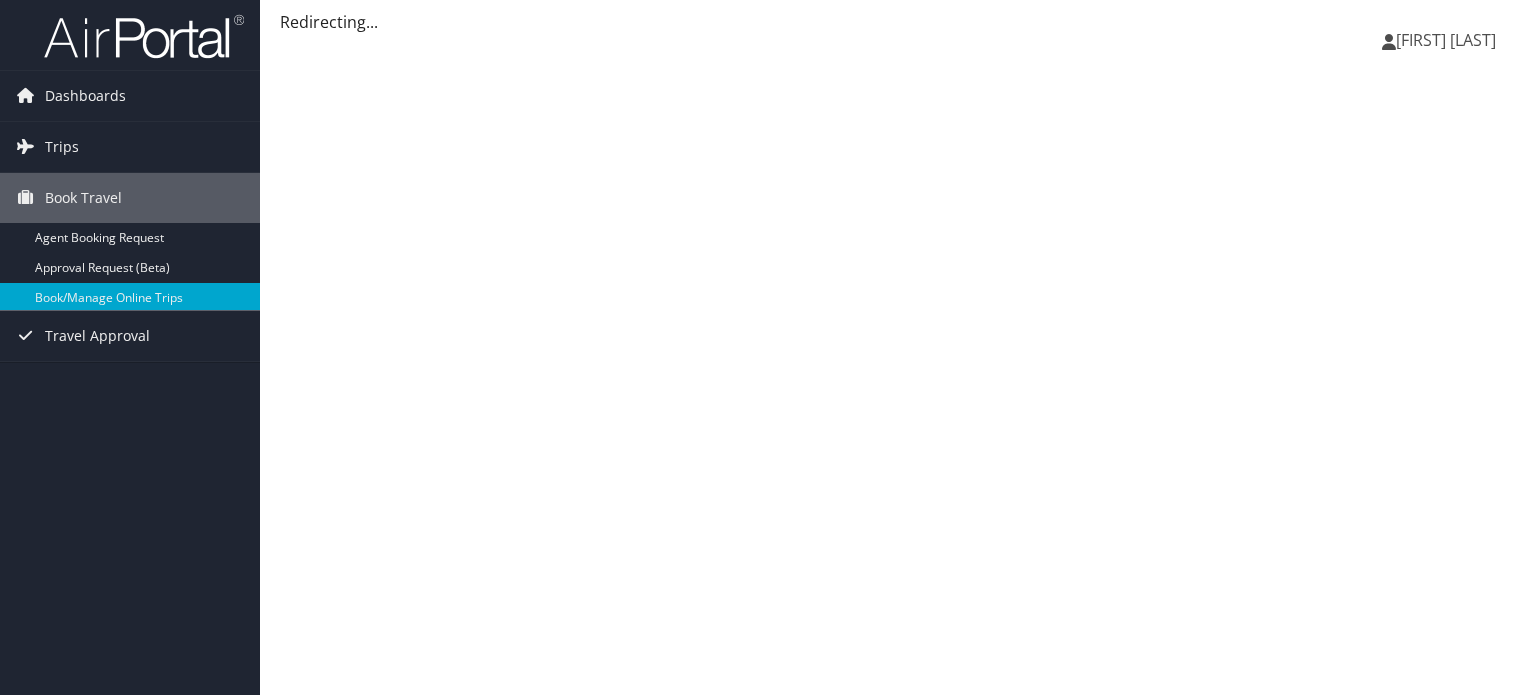 scroll, scrollTop: 0, scrollLeft: 0, axis: both 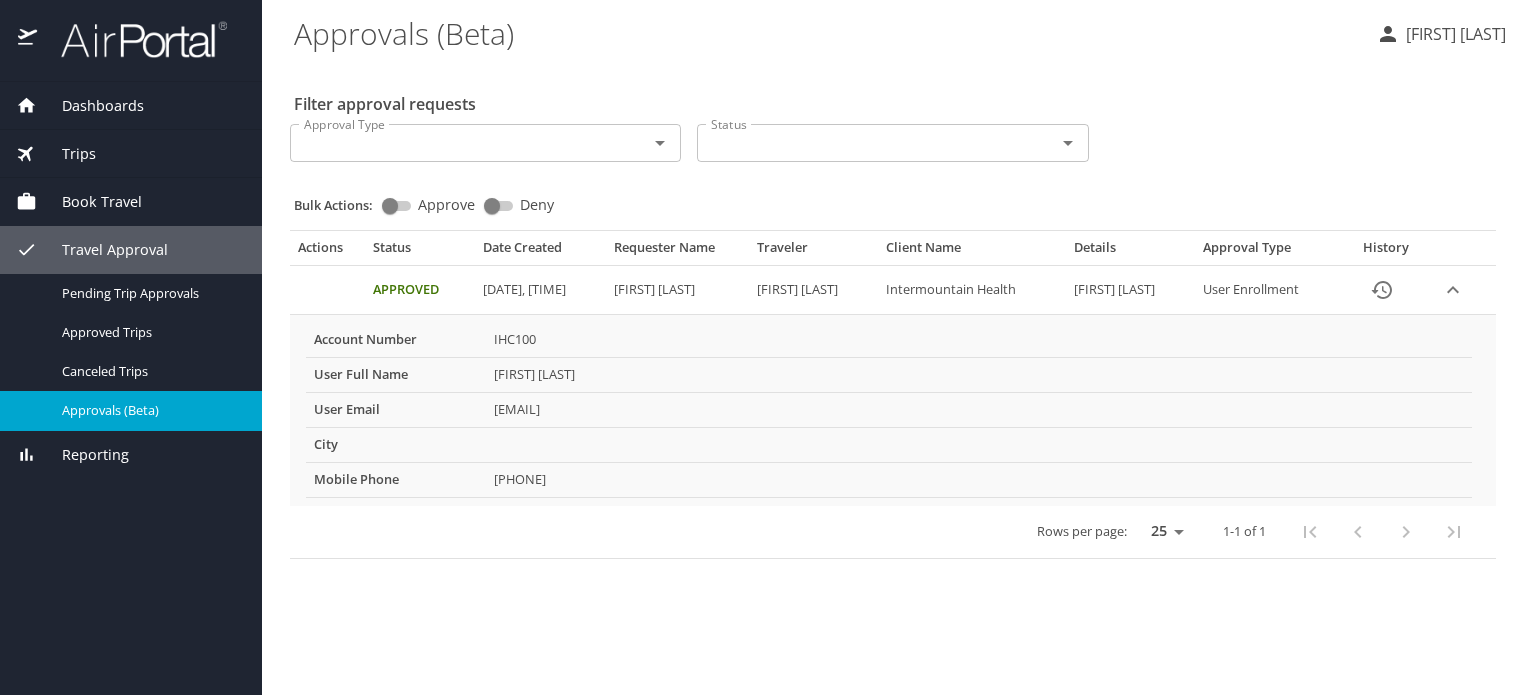 click on "Reporting" at bounding box center (83, 455) 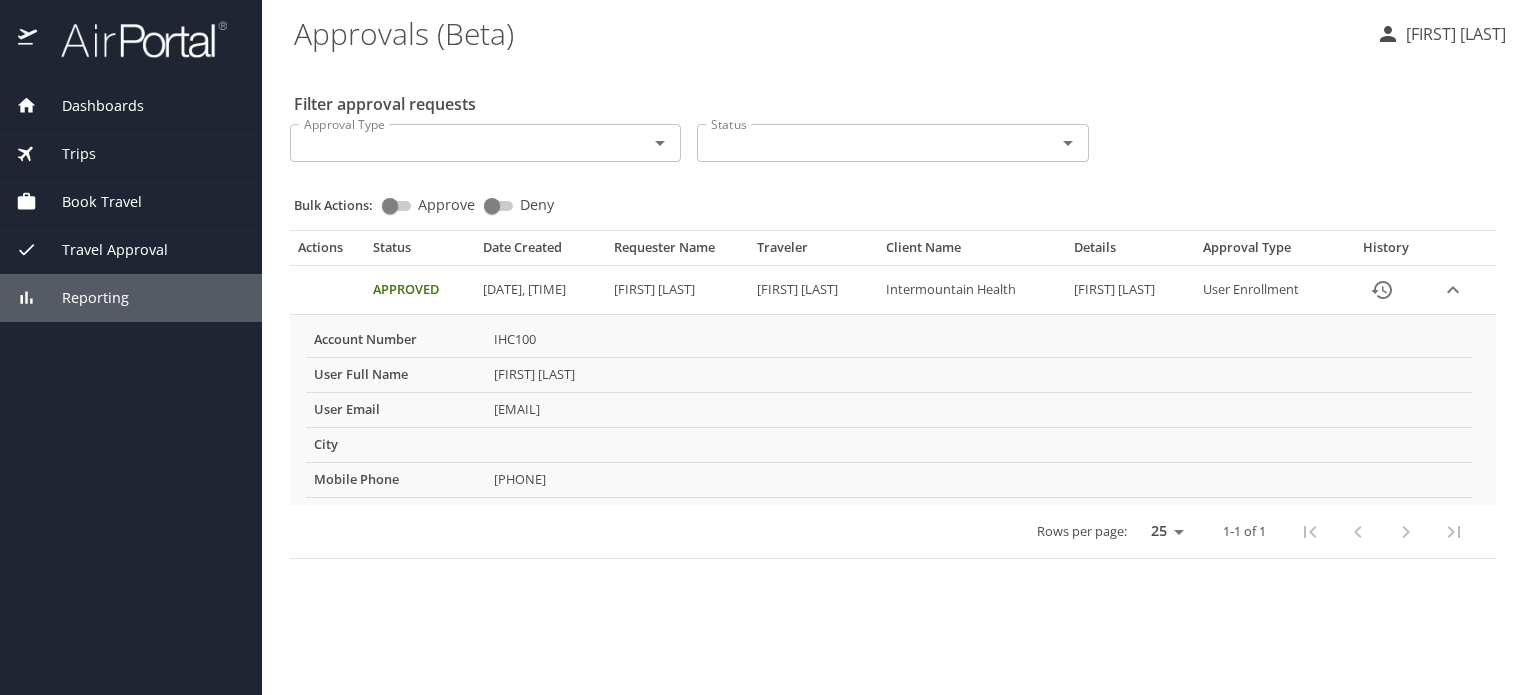 click on "Reporting" at bounding box center (83, 298) 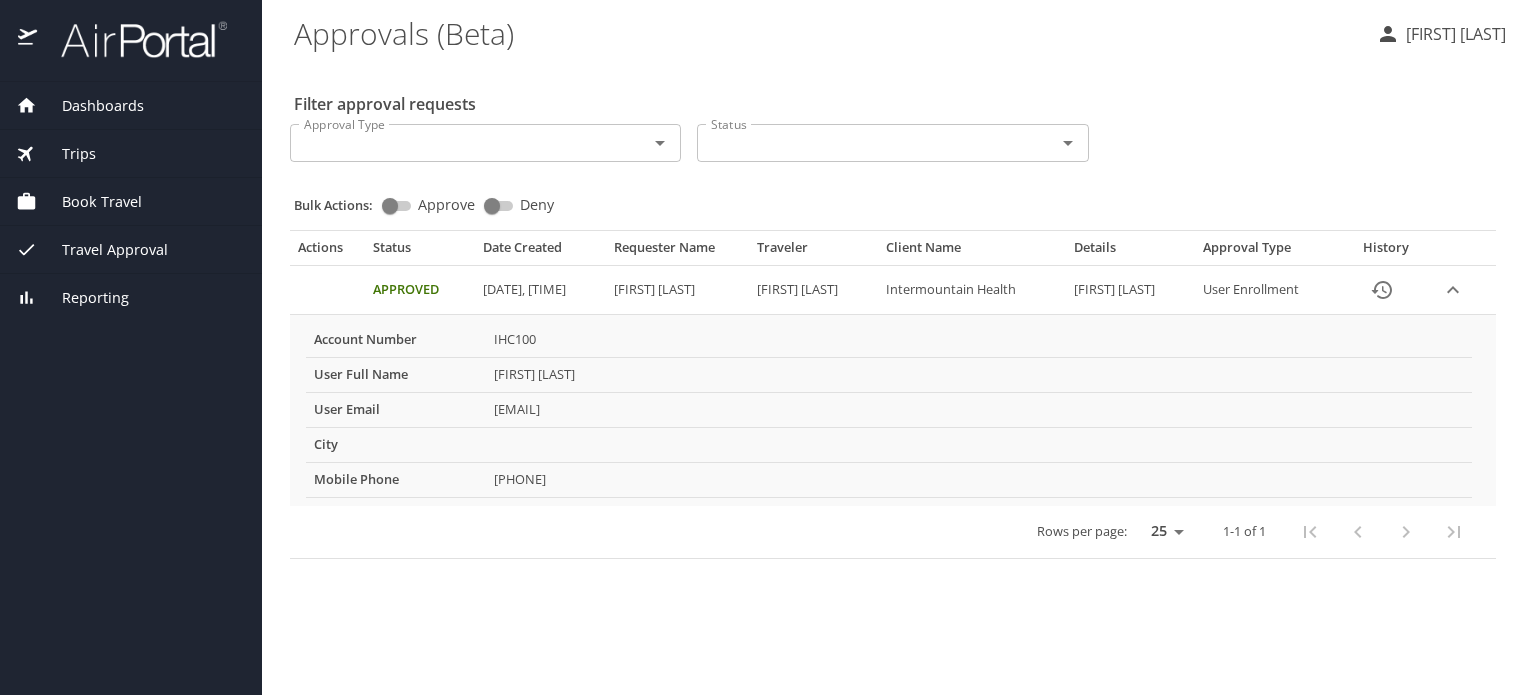 click on "Reporting" at bounding box center (83, 298) 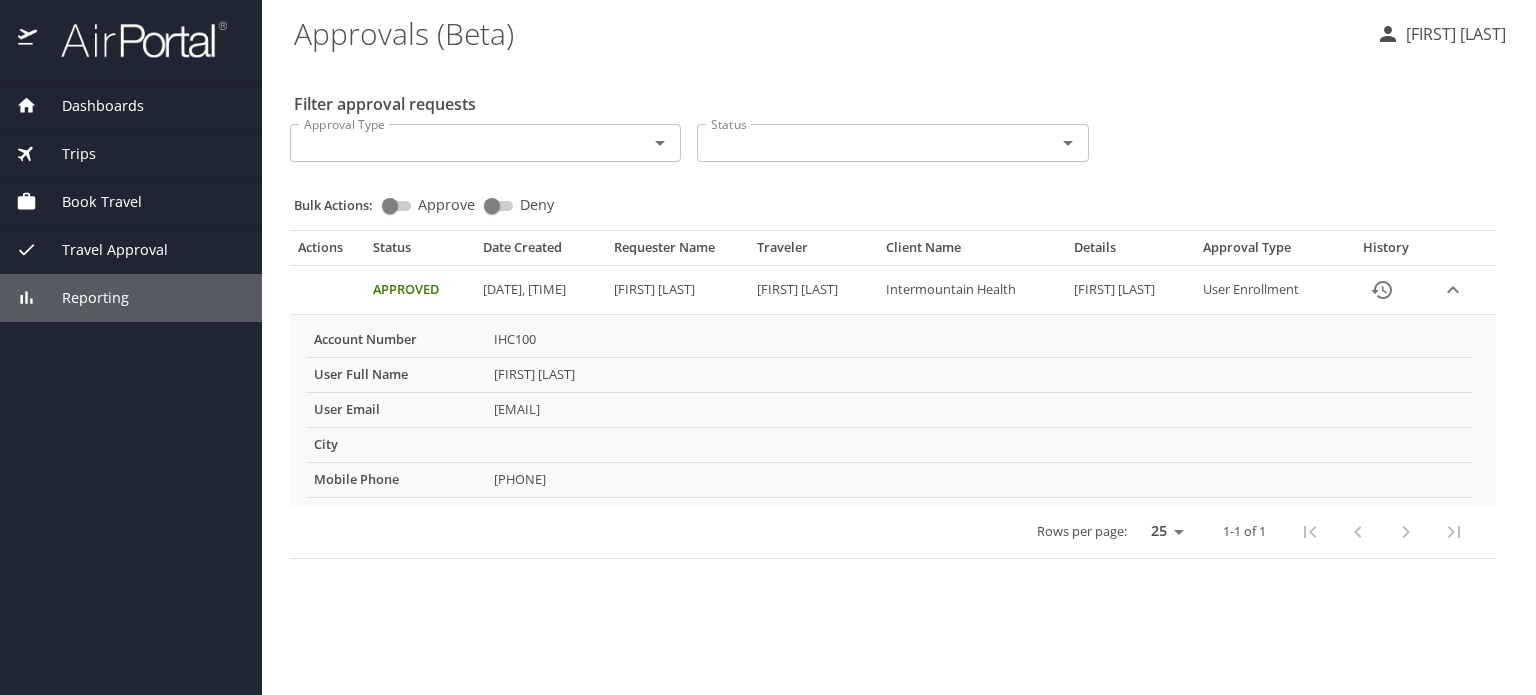 click on "Travel Approval" at bounding box center [102, 250] 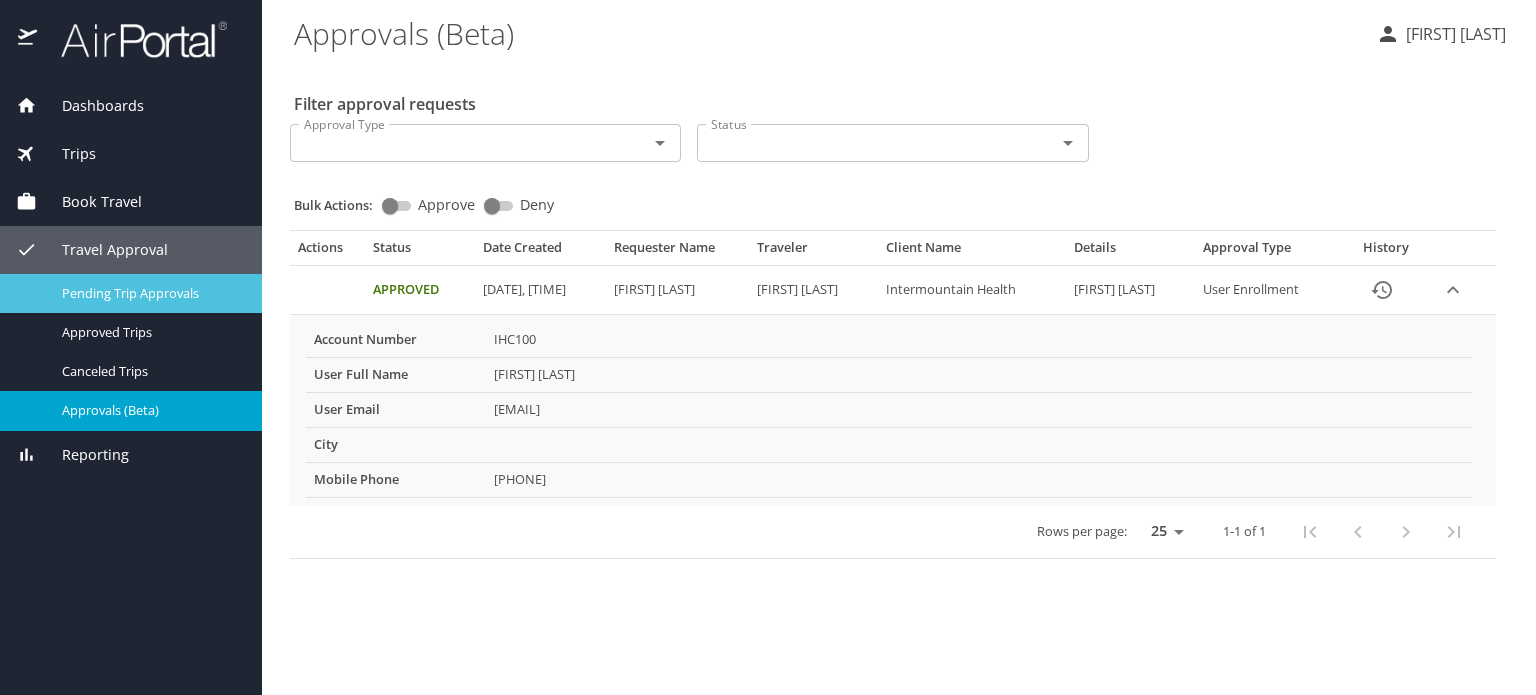 click on "Pending Trip Approvals" at bounding box center [150, 293] 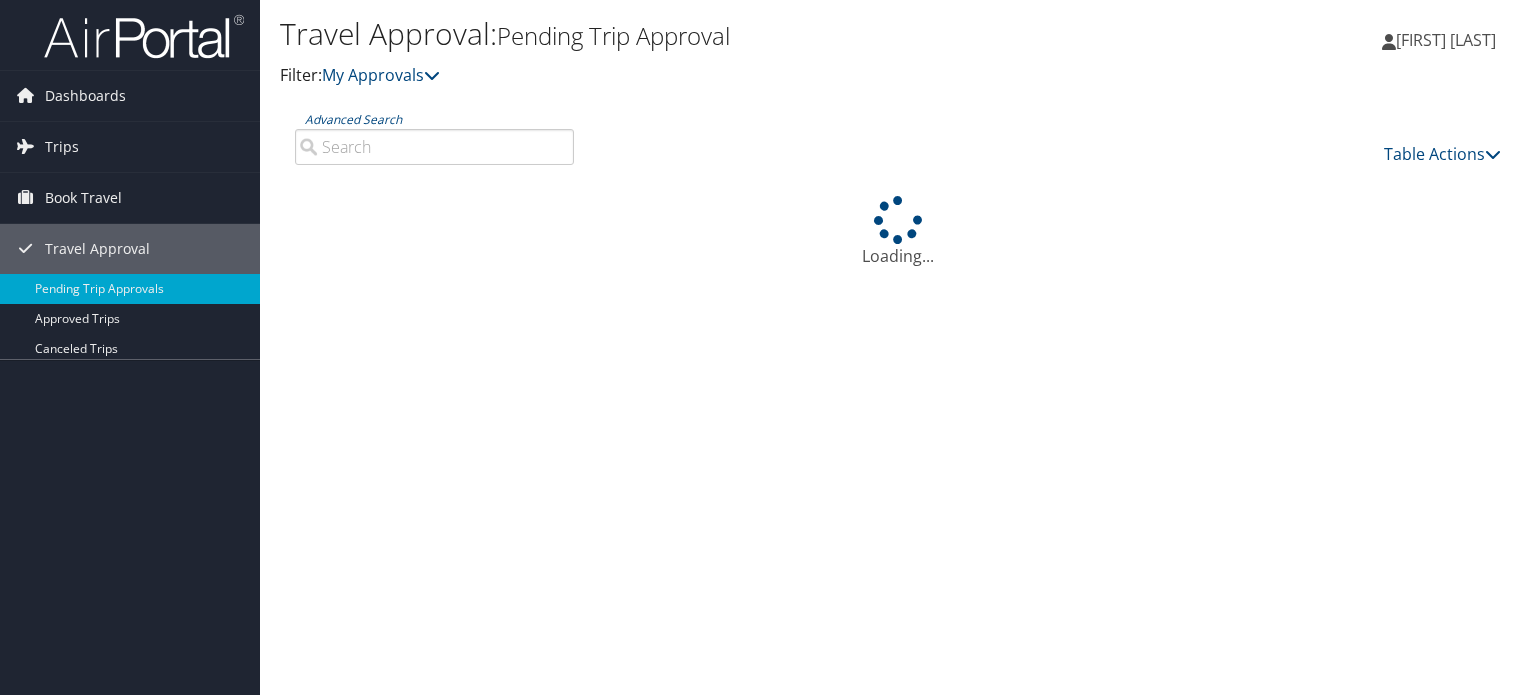 scroll, scrollTop: 0, scrollLeft: 0, axis: both 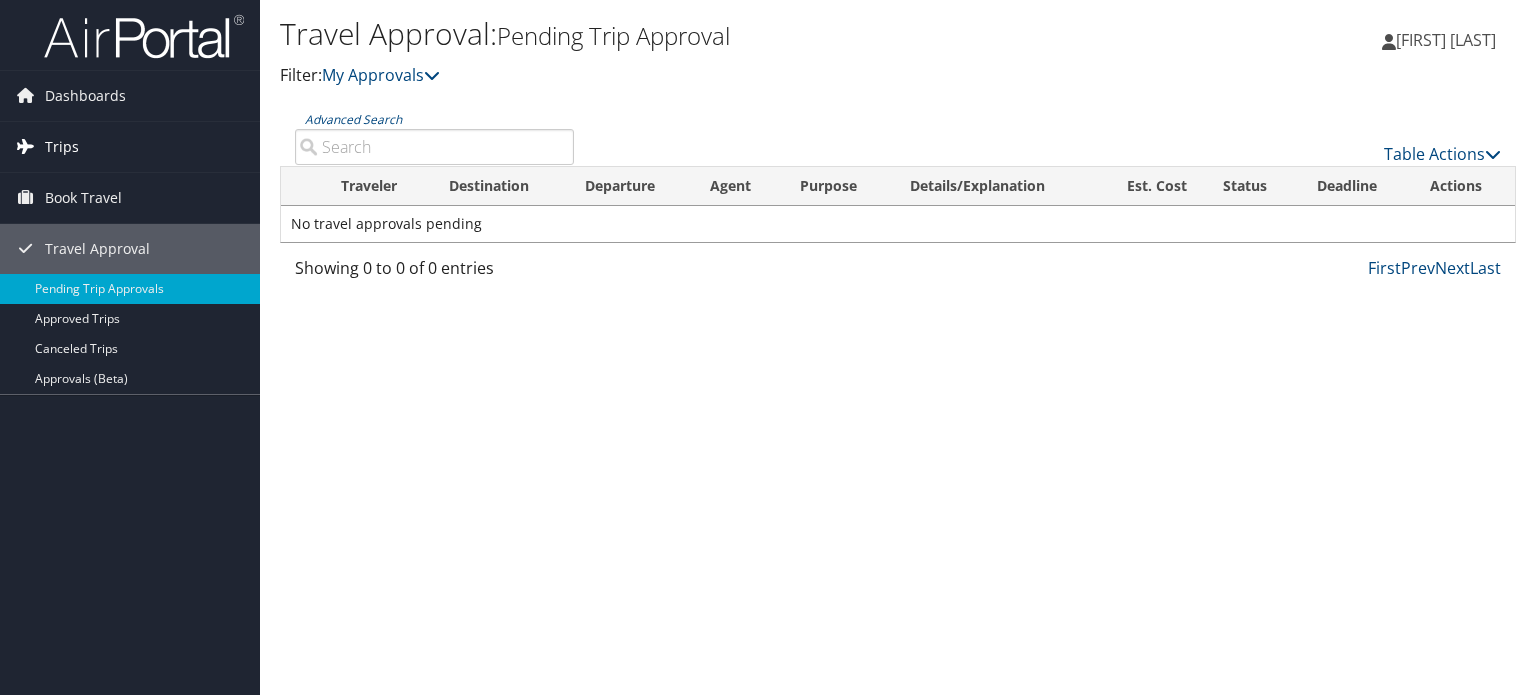 click on "Trips" at bounding box center (62, 147) 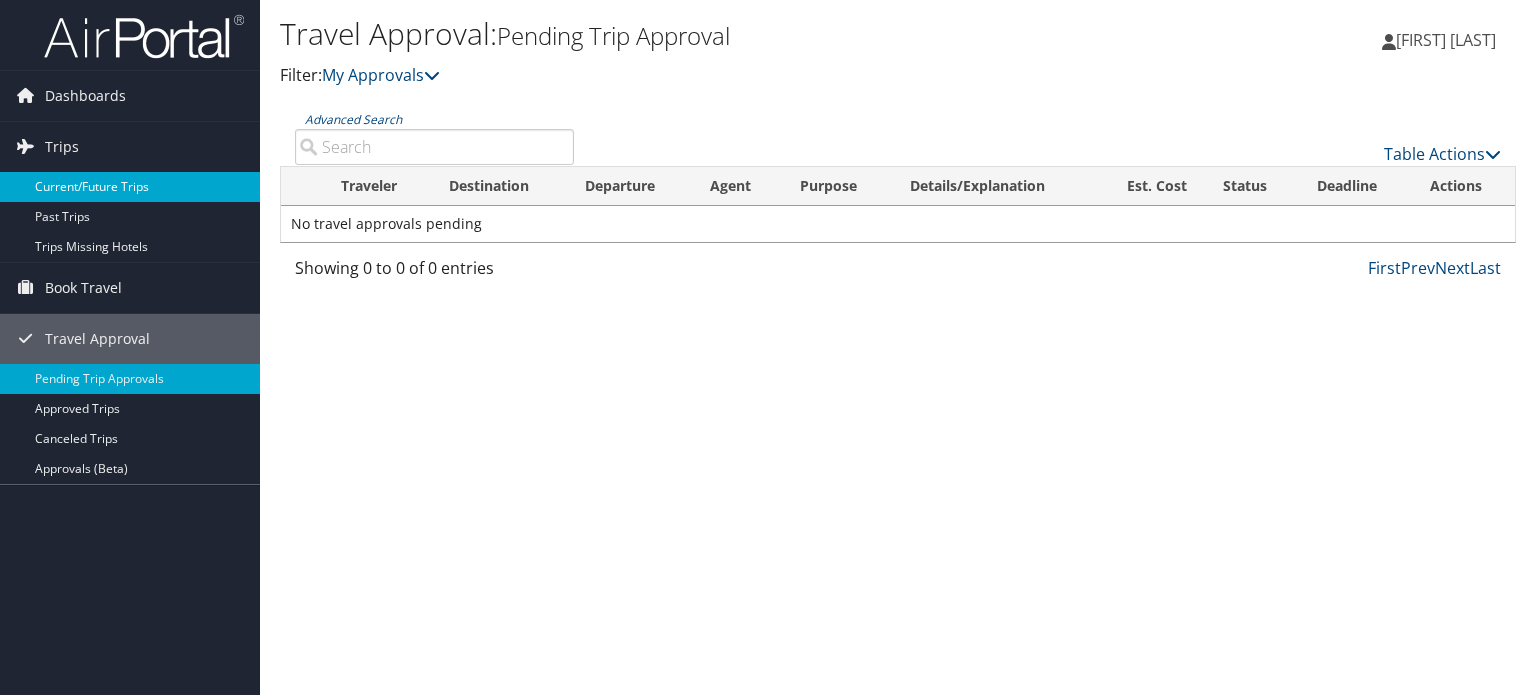 click on "Current/Future Trips" at bounding box center [130, 187] 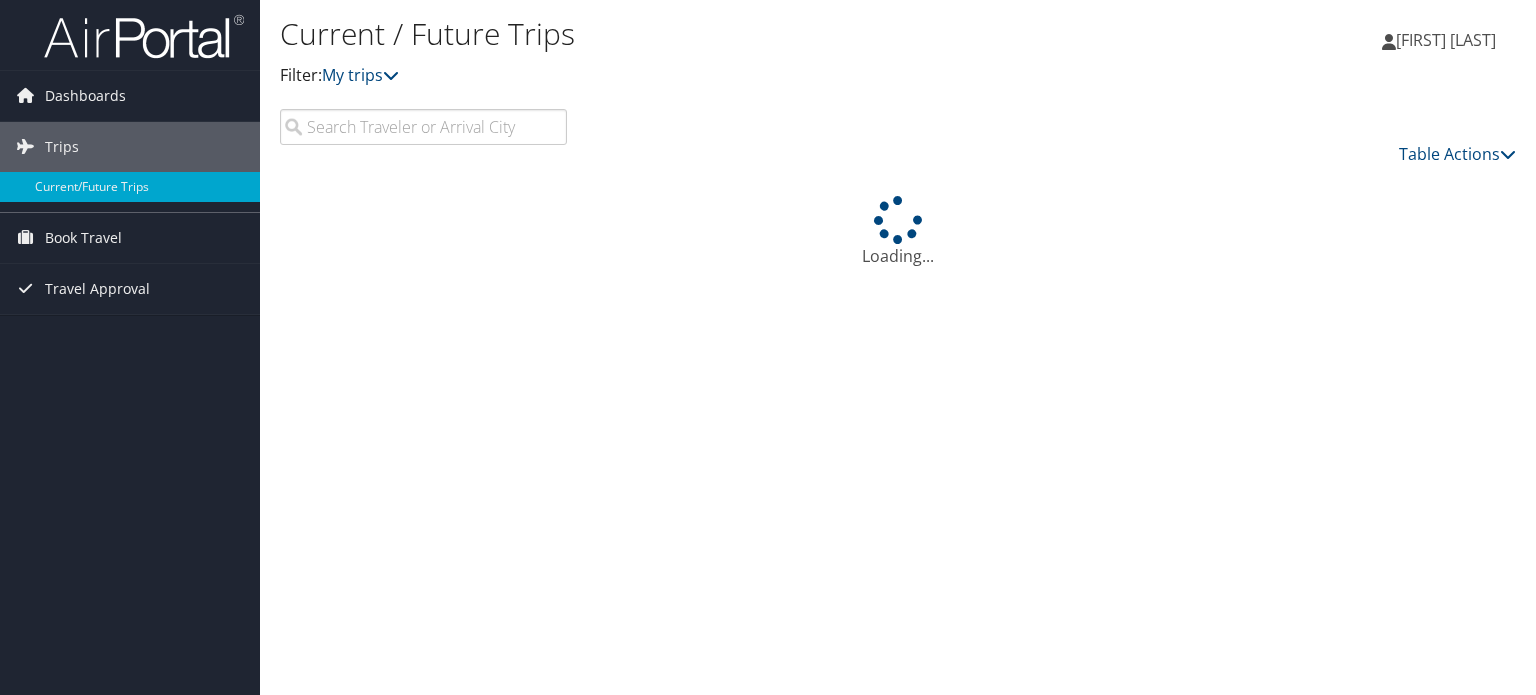 scroll, scrollTop: 0, scrollLeft: 0, axis: both 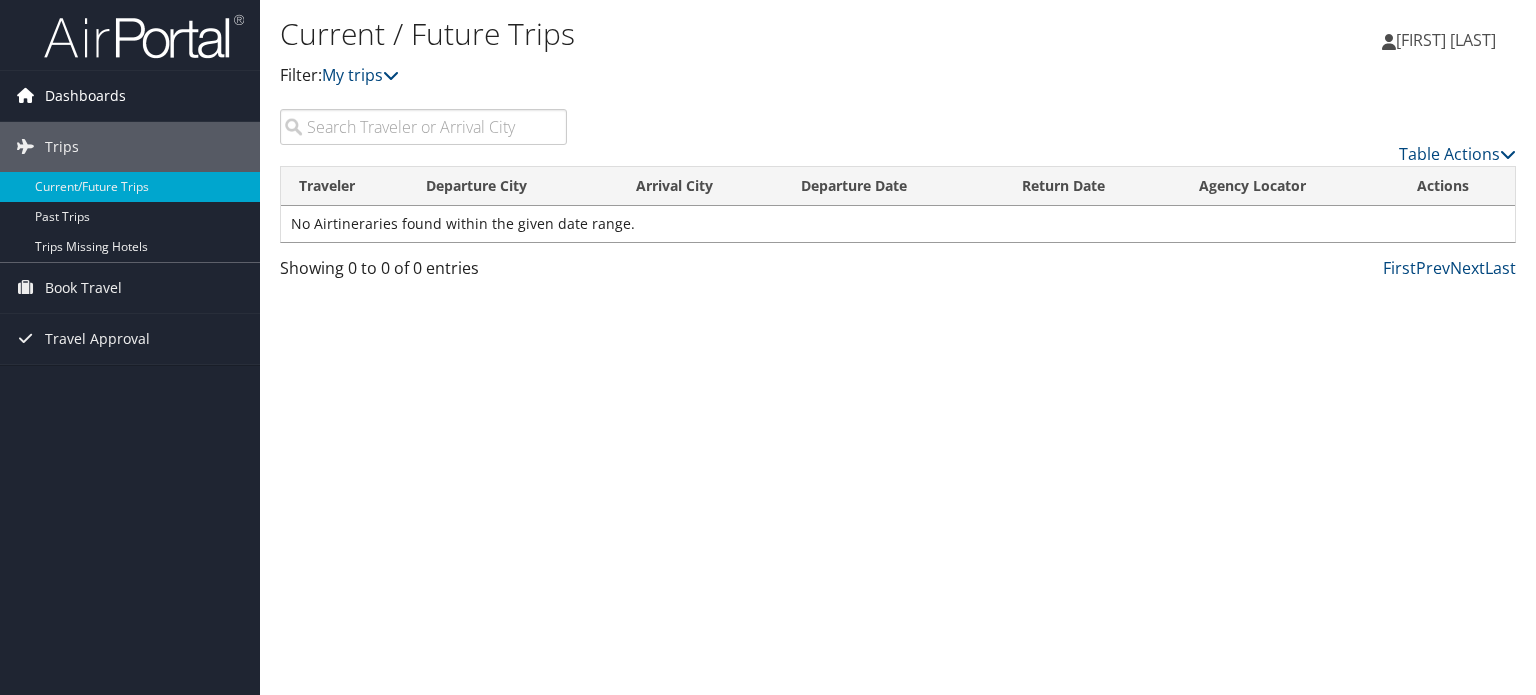 click on "Dashboards" at bounding box center [85, 96] 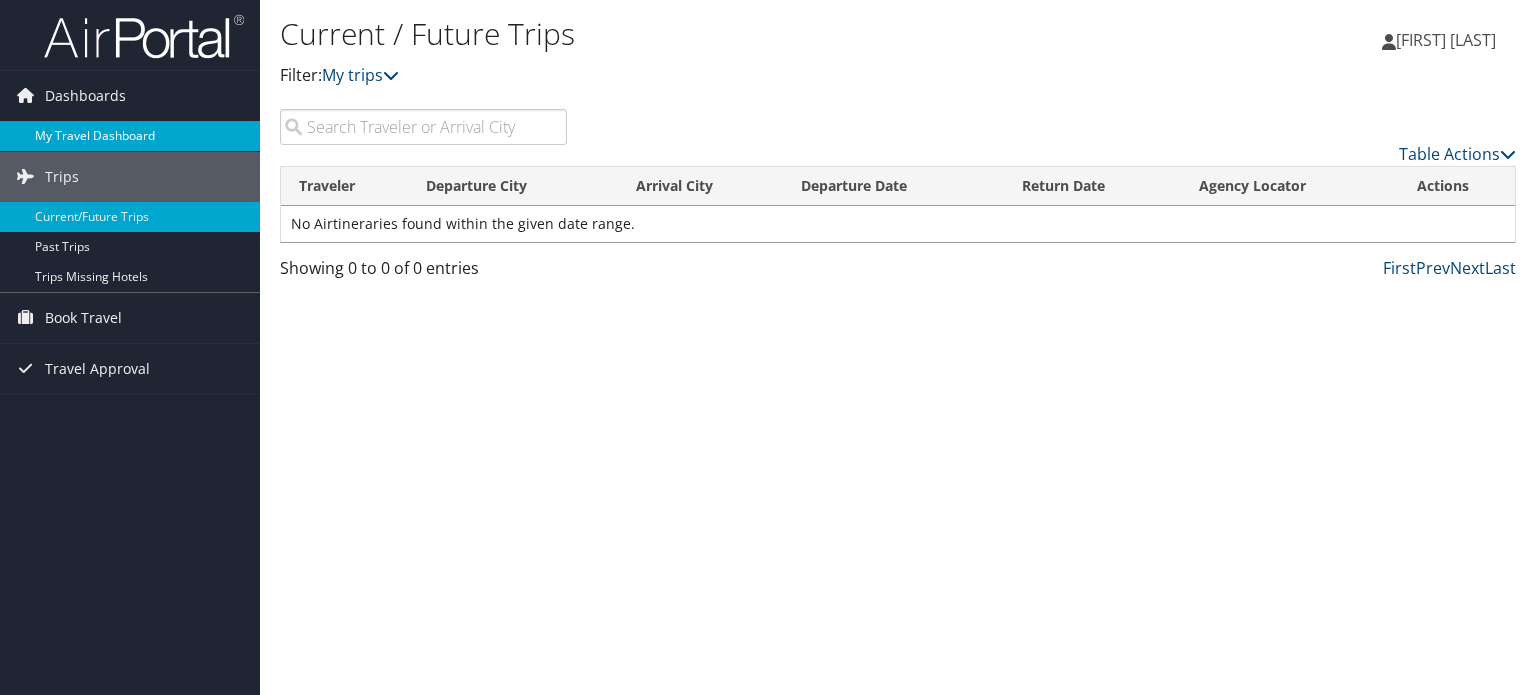 click on "My Travel Dashboard" at bounding box center (130, 136) 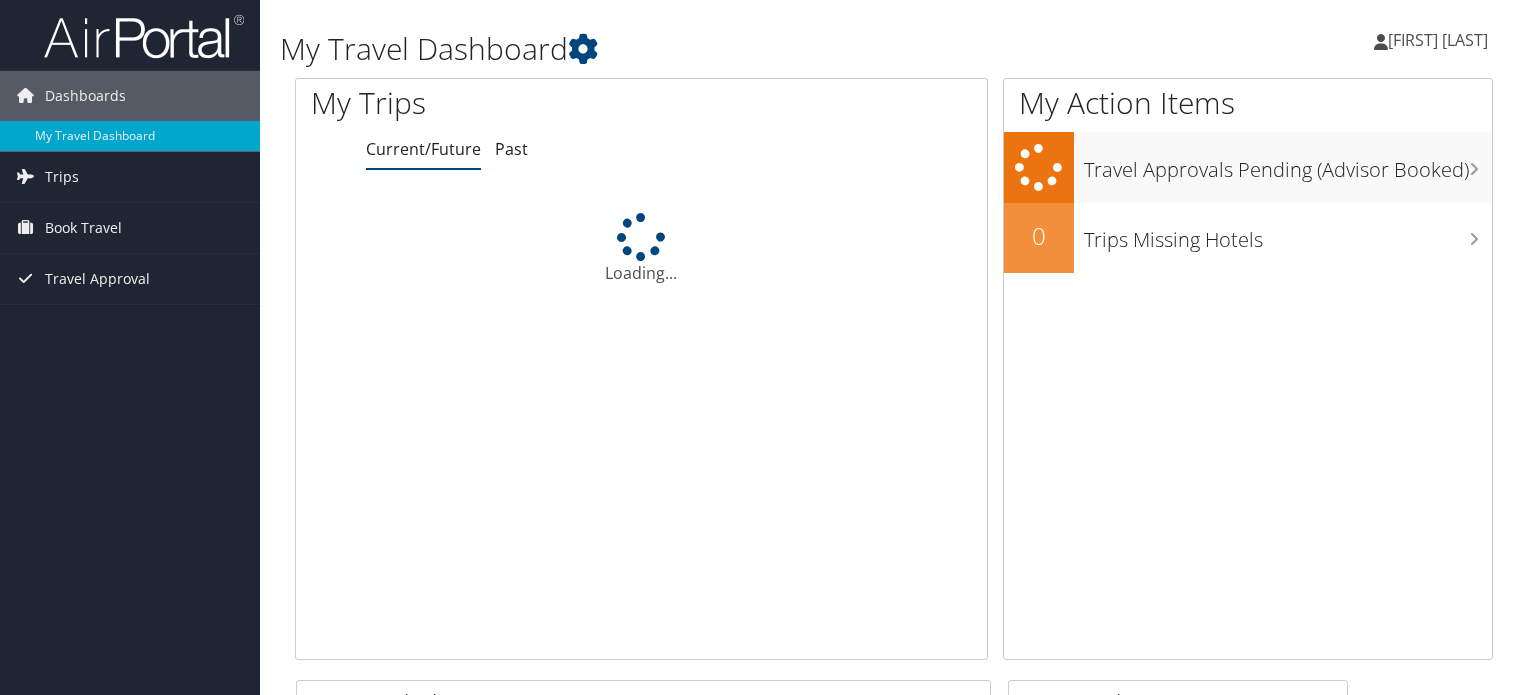 scroll, scrollTop: 0, scrollLeft: 0, axis: both 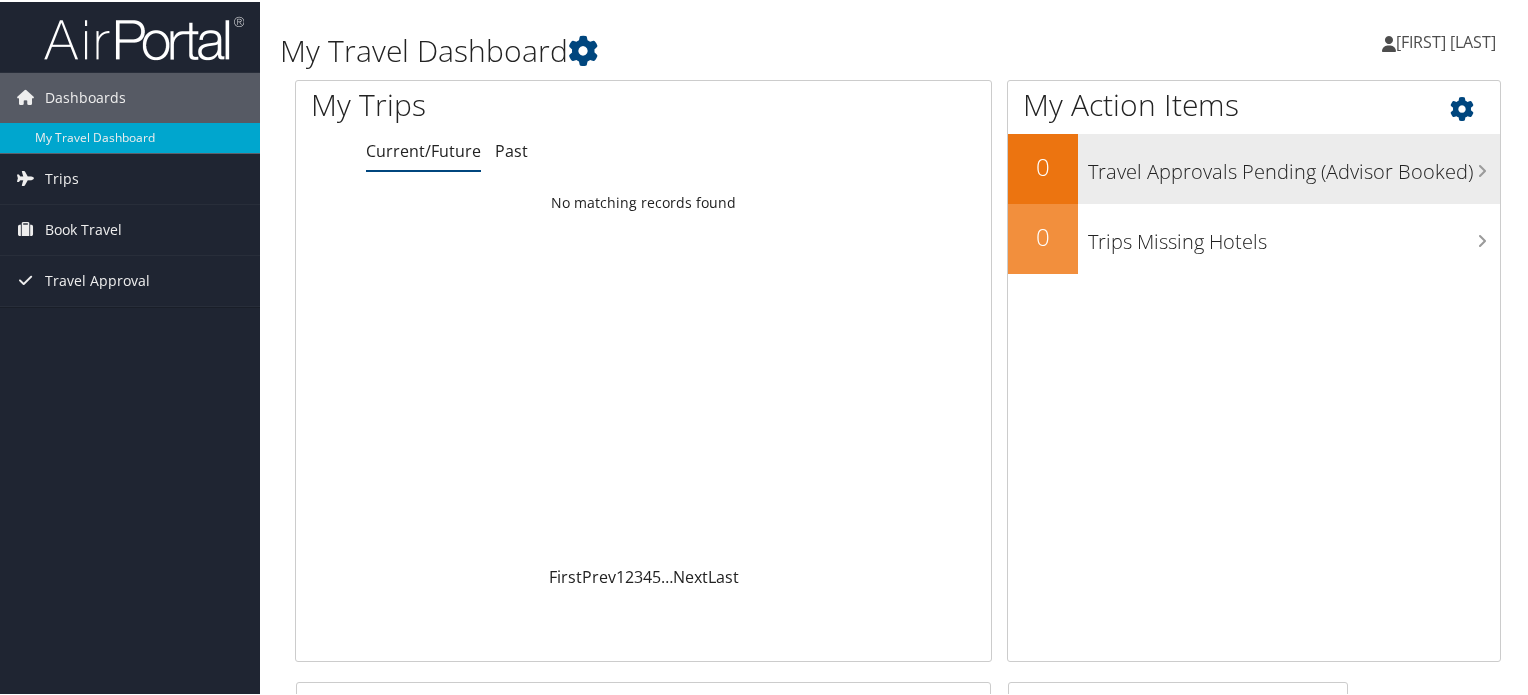 click on "Travel Approvals Pending (Advisor Booked)" at bounding box center [1294, 165] 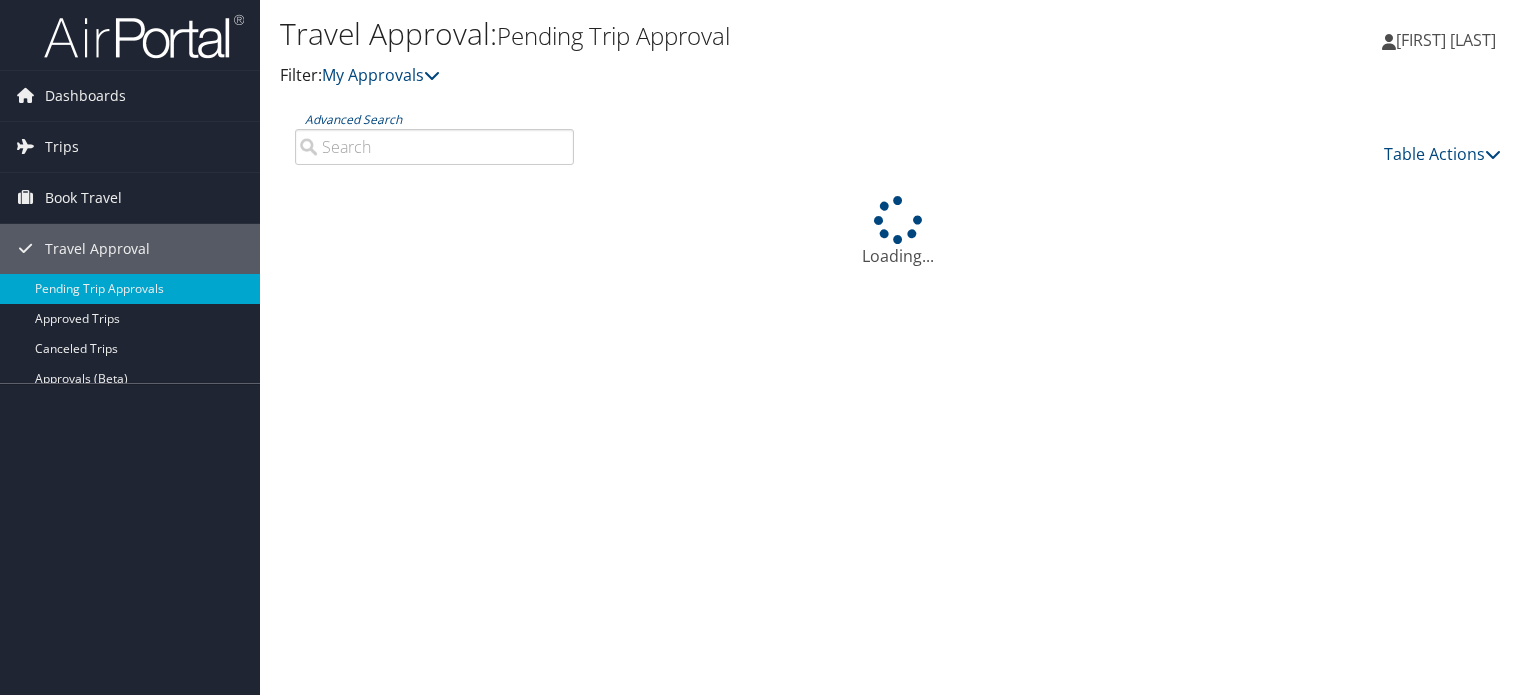 scroll, scrollTop: 0, scrollLeft: 0, axis: both 